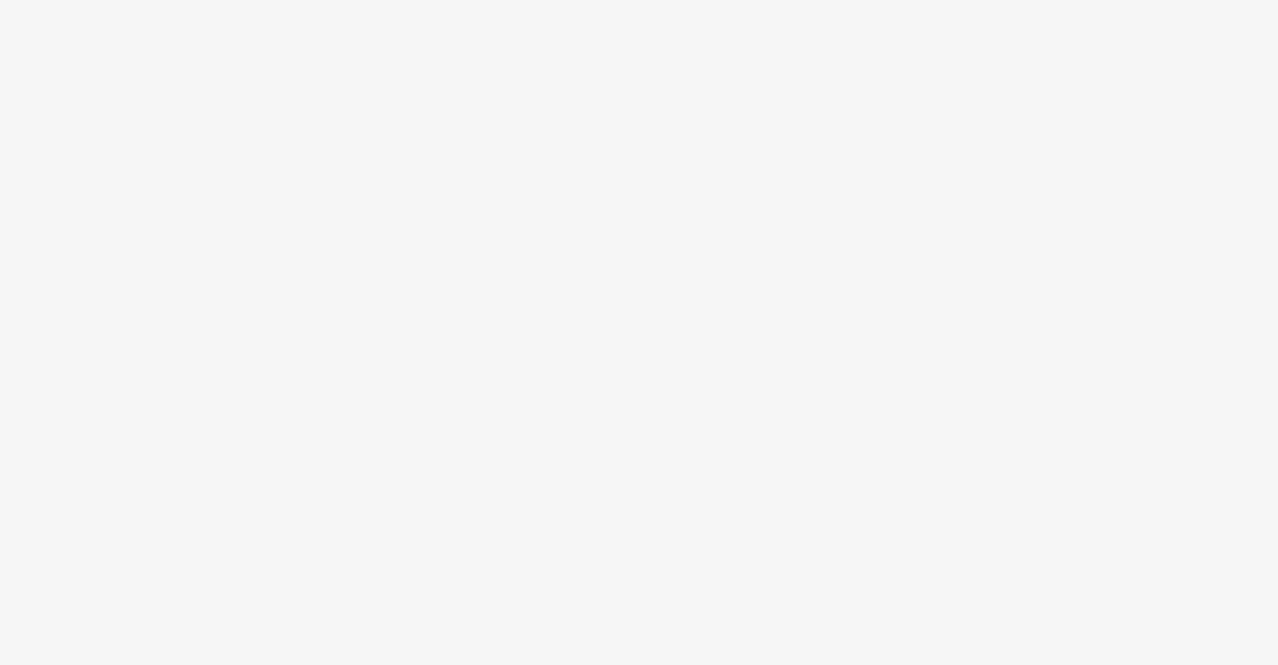 scroll, scrollTop: 0, scrollLeft: 0, axis: both 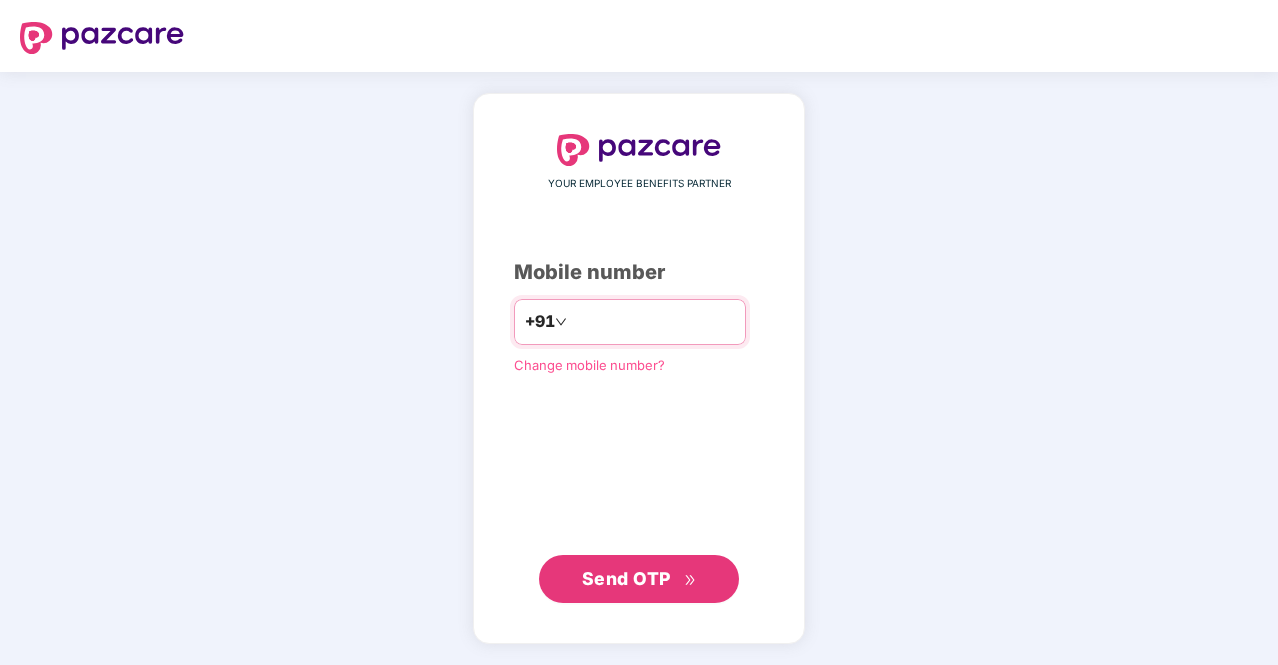 type on "**********" 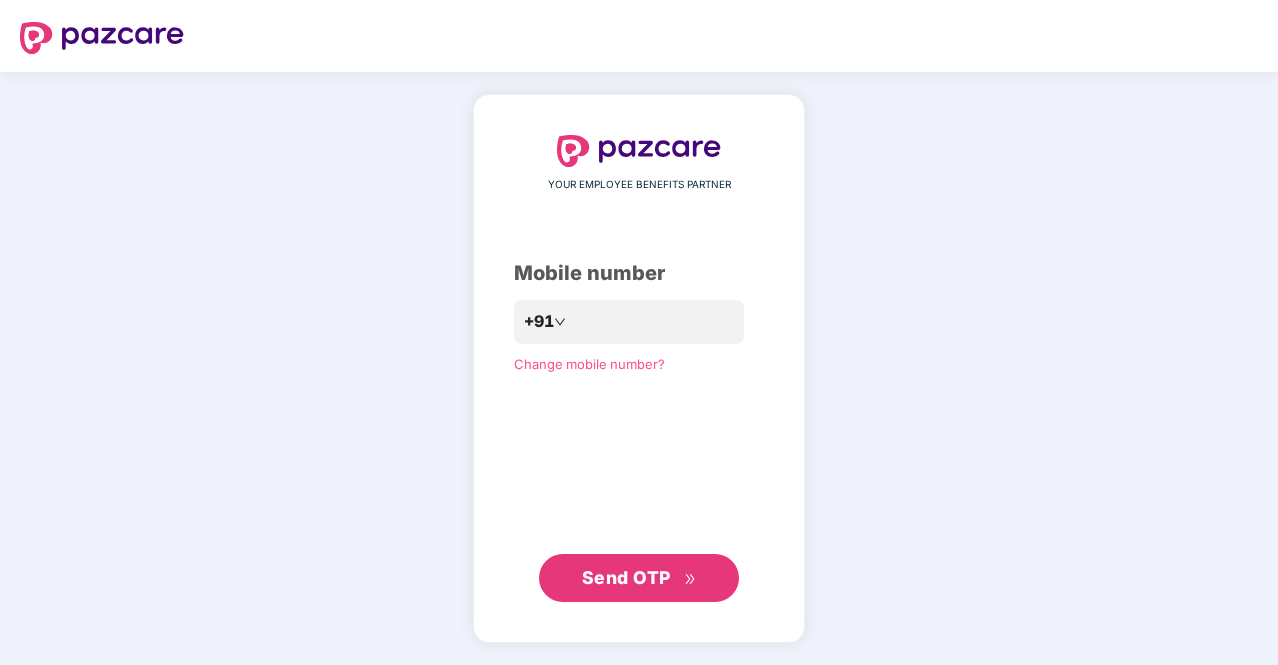 click on "Send OTP" at bounding box center [626, 577] 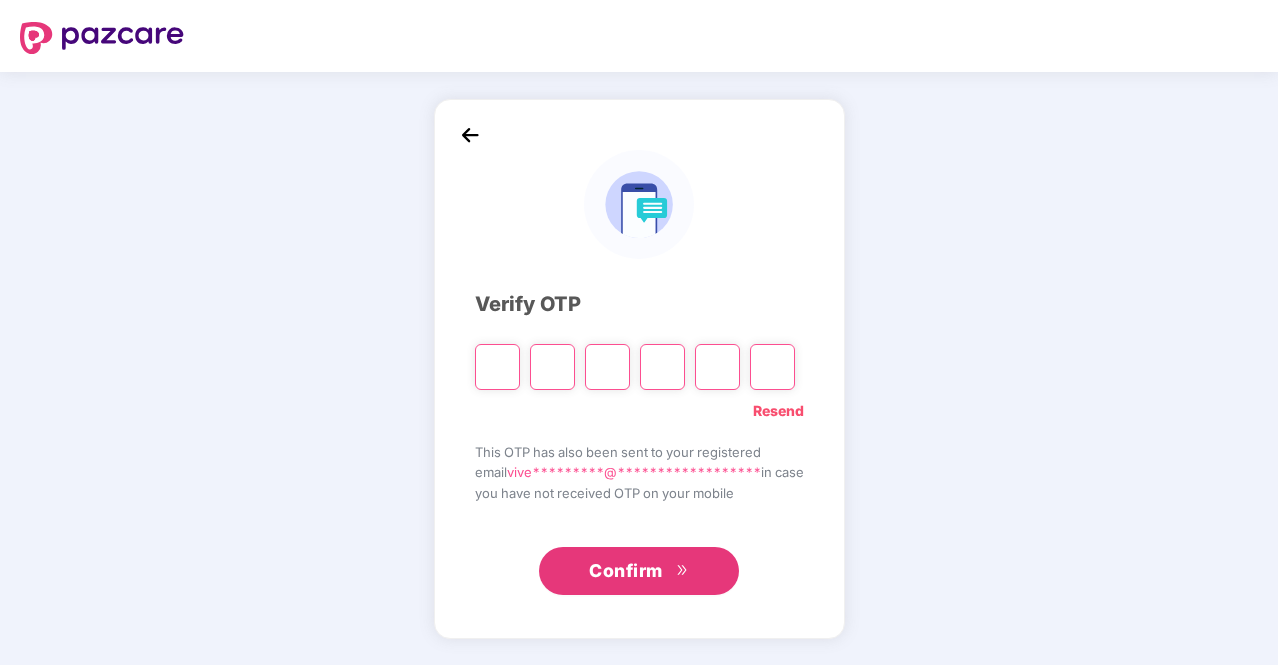 type on "*" 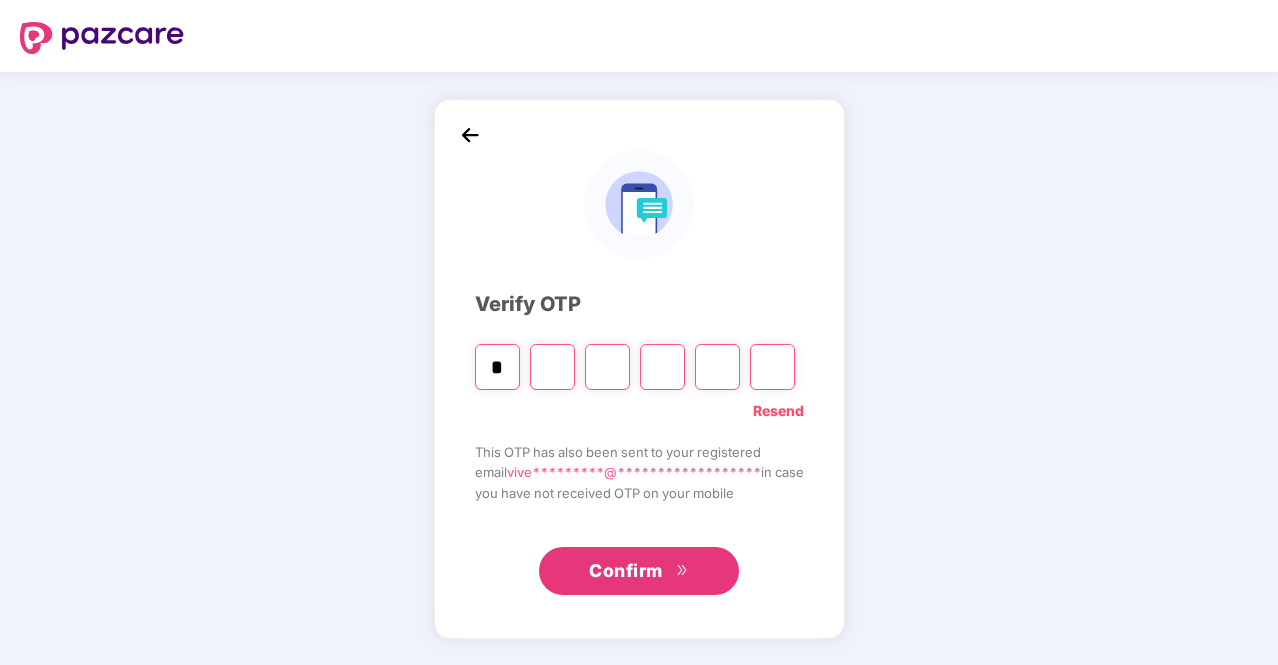 type on "*" 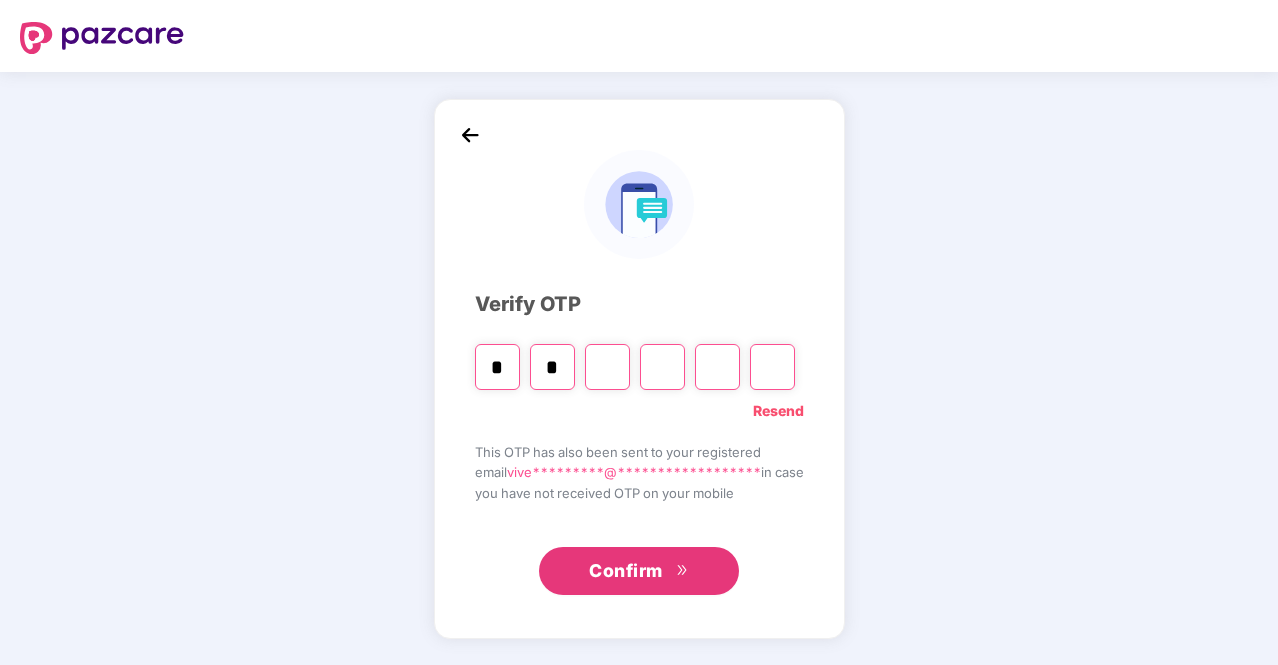 type on "*" 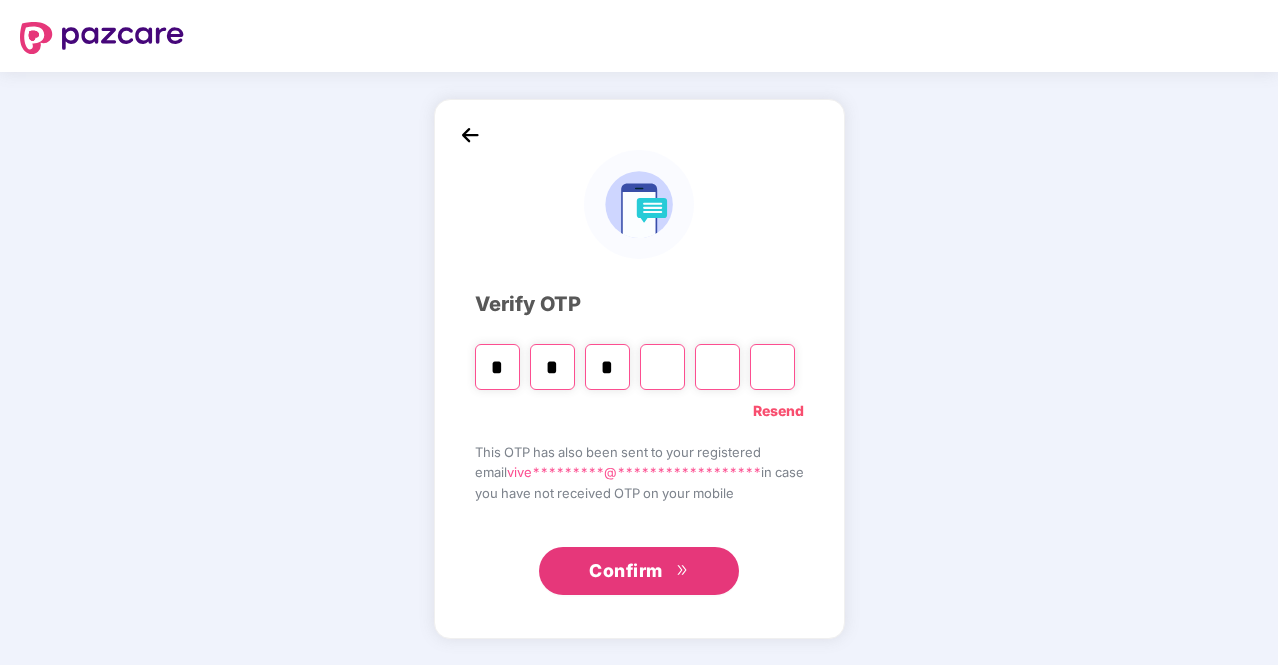 type on "*" 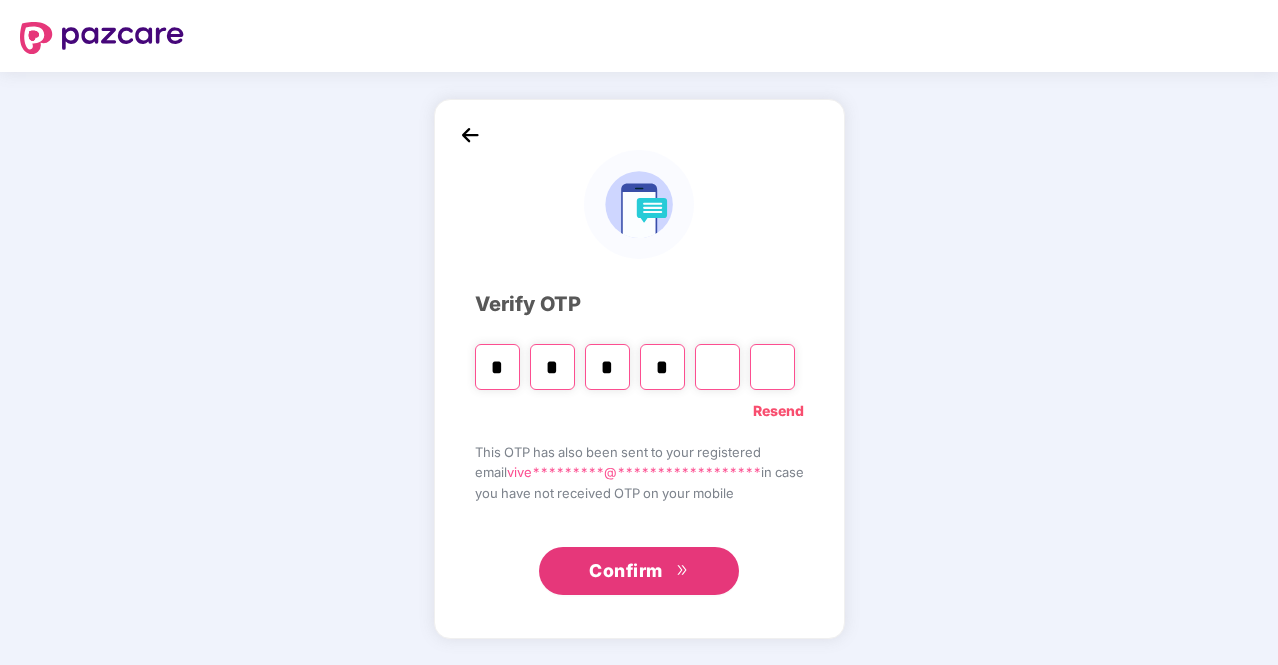 type on "*" 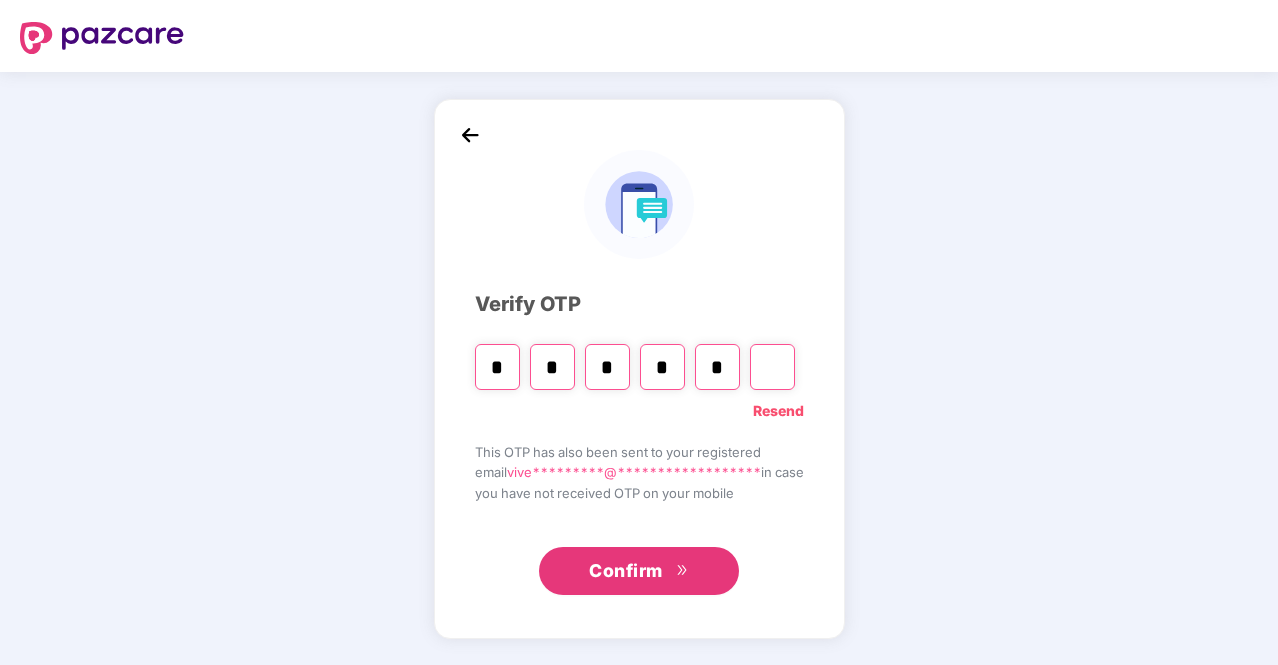 type on "*" 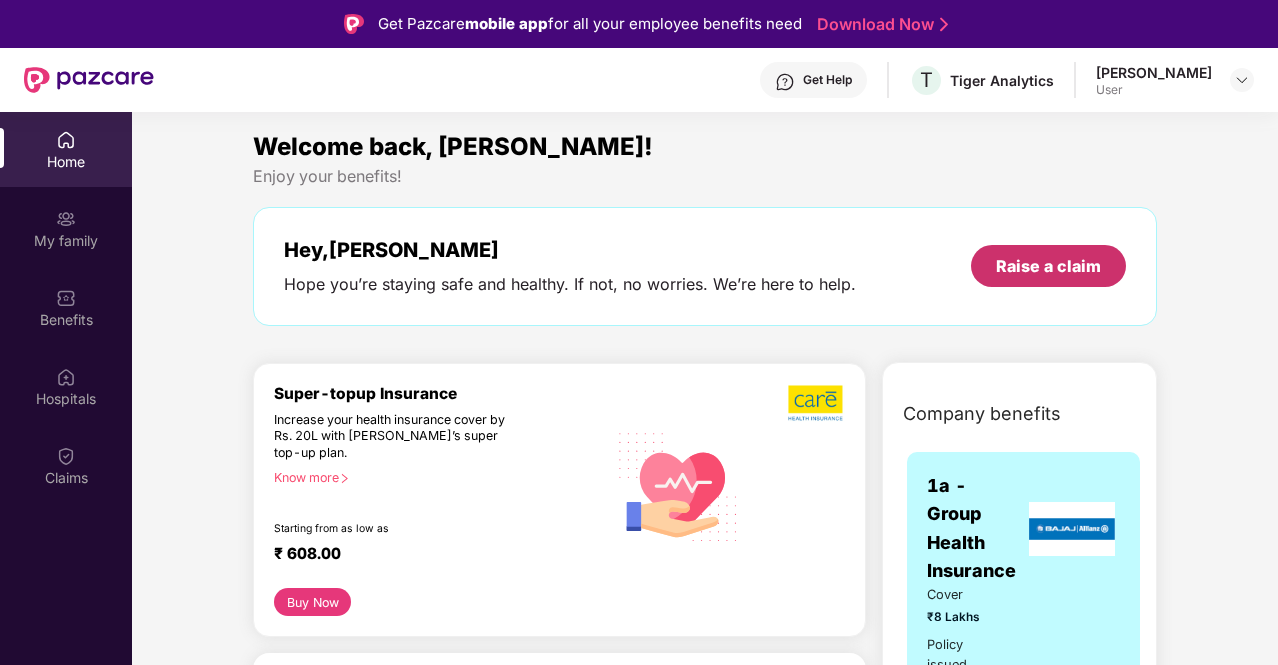 click on "Raise a claim" at bounding box center (1048, 266) 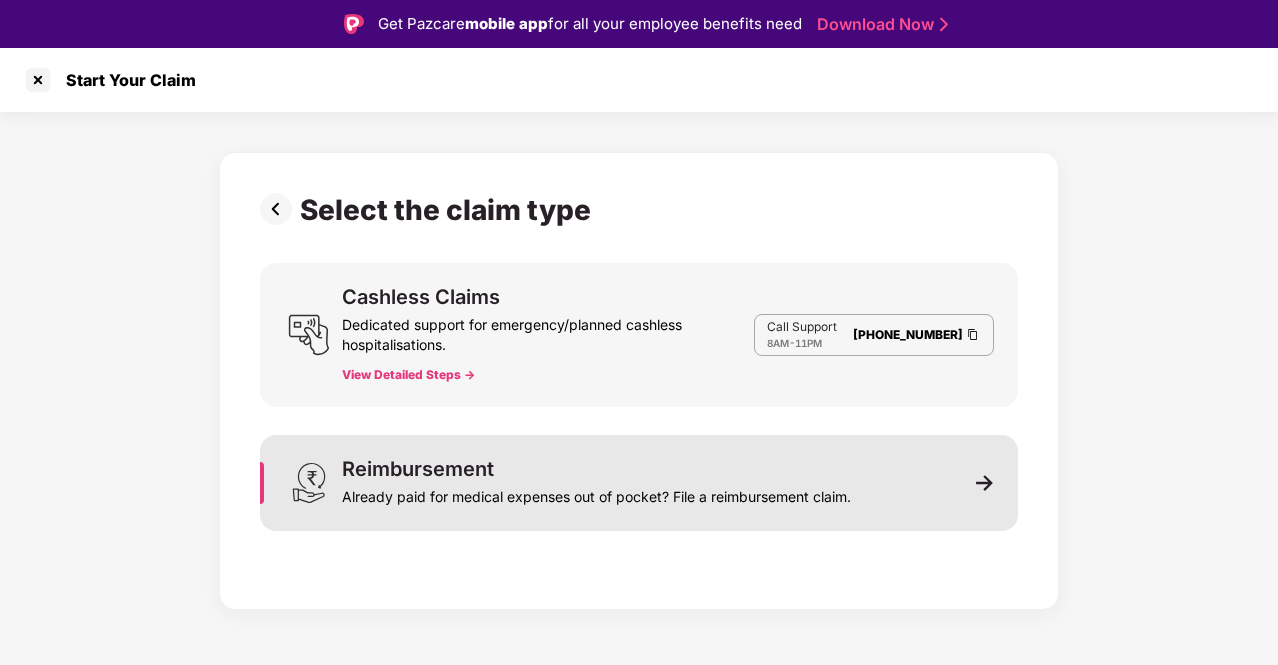 click on "Reimbursement Already paid for medical expenses out of pocket? File a reimbursement claim." at bounding box center [639, 483] 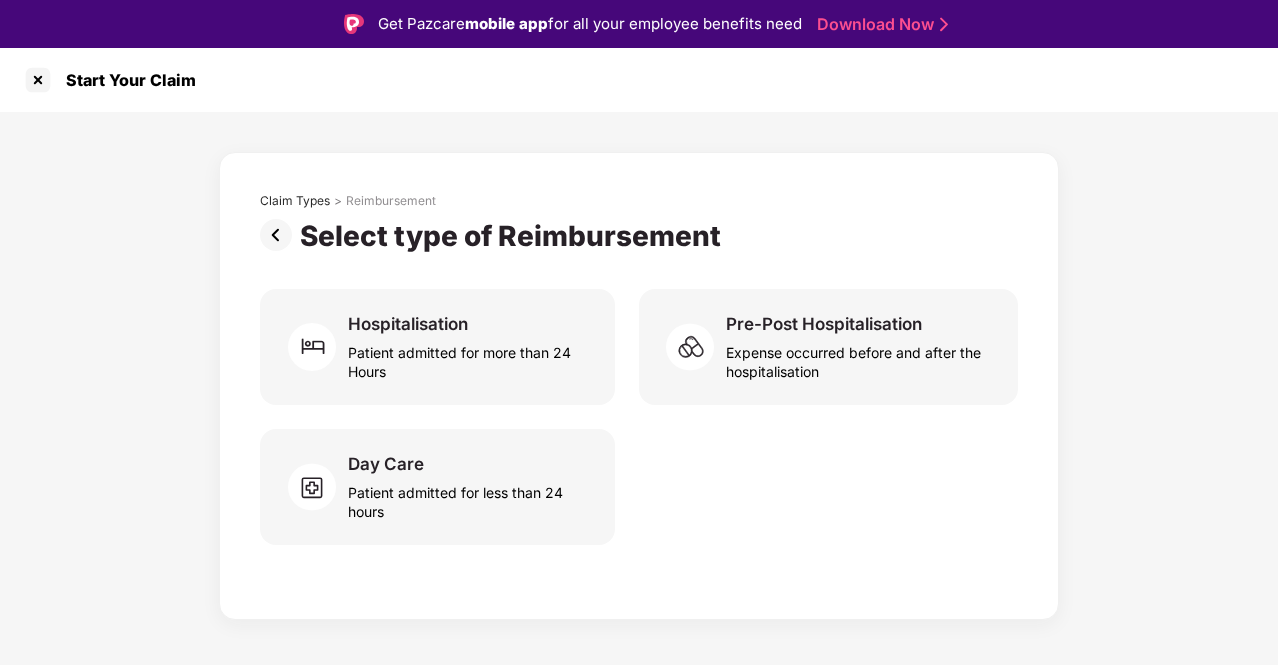 click at bounding box center (280, 235) 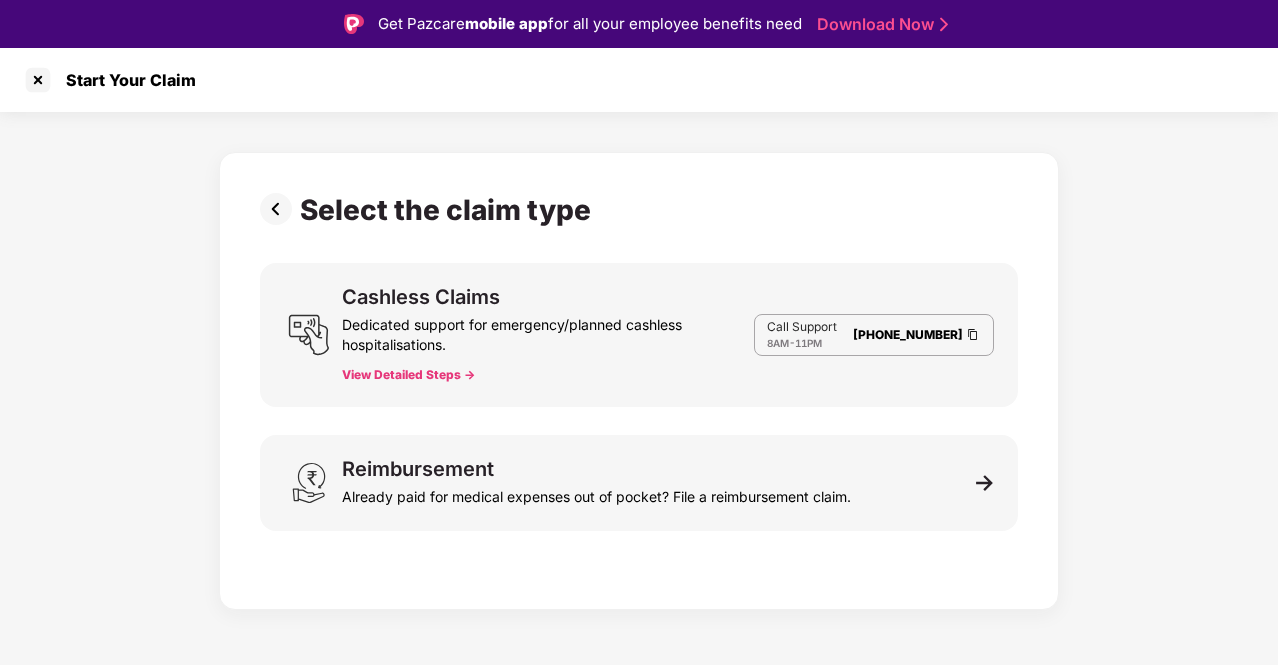 click at bounding box center (280, 209) 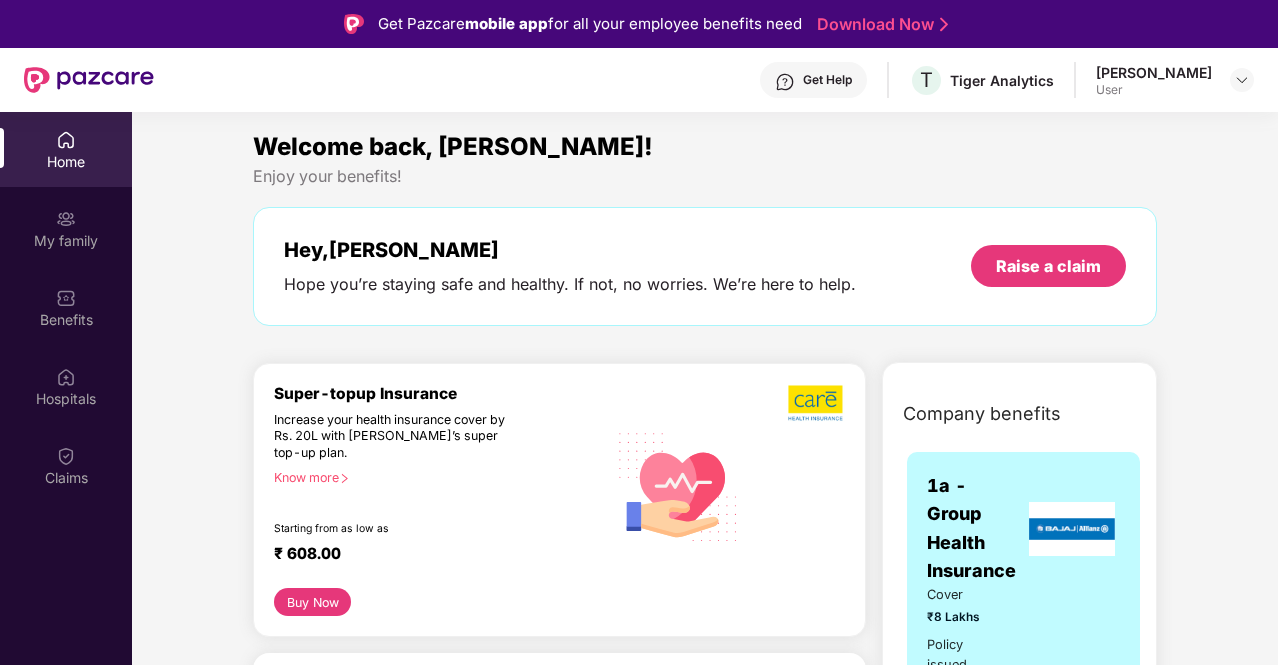 click on "[PERSON_NAME] User" at bounding box center [1175, 80] 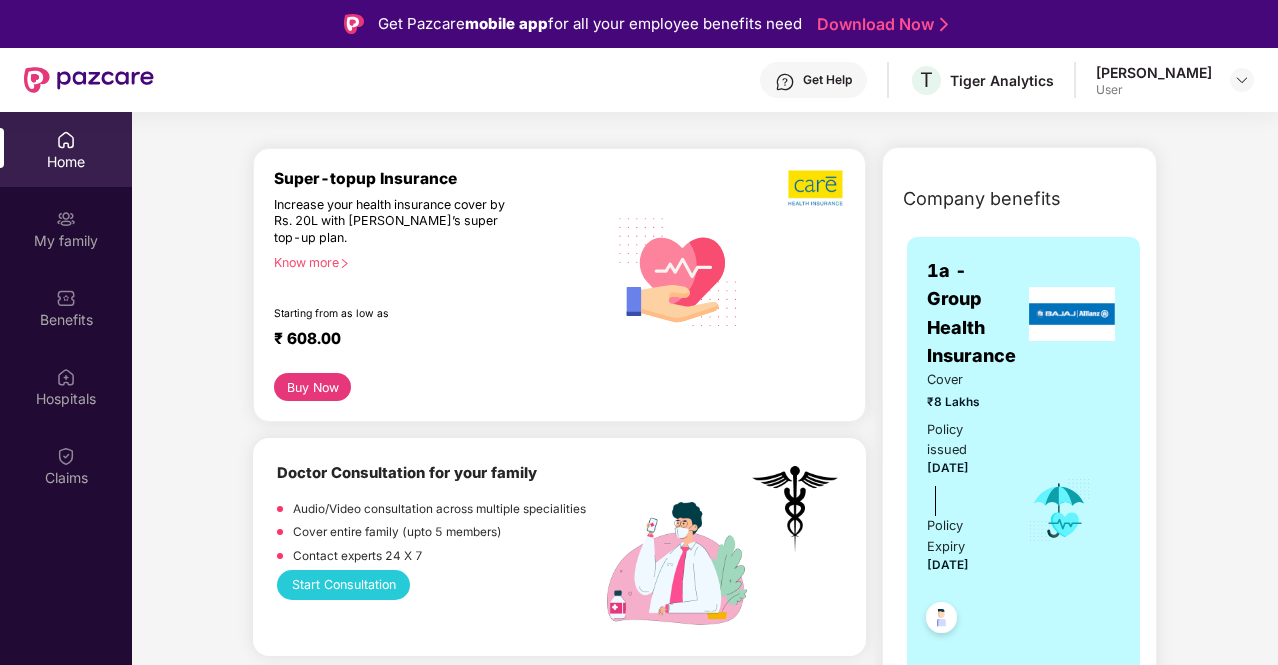 scroll, scrollTop: 219, scrollLeft: 0, axis: vertical 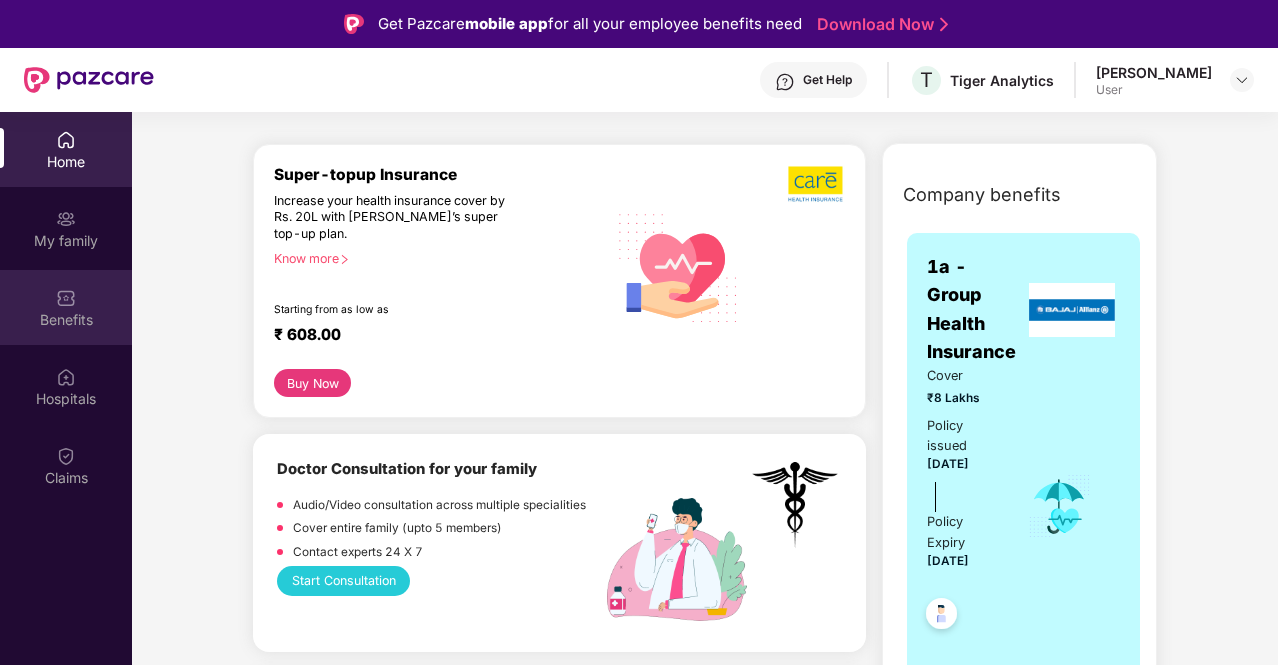 click on "Benefits" at bounding box center (66, 307) 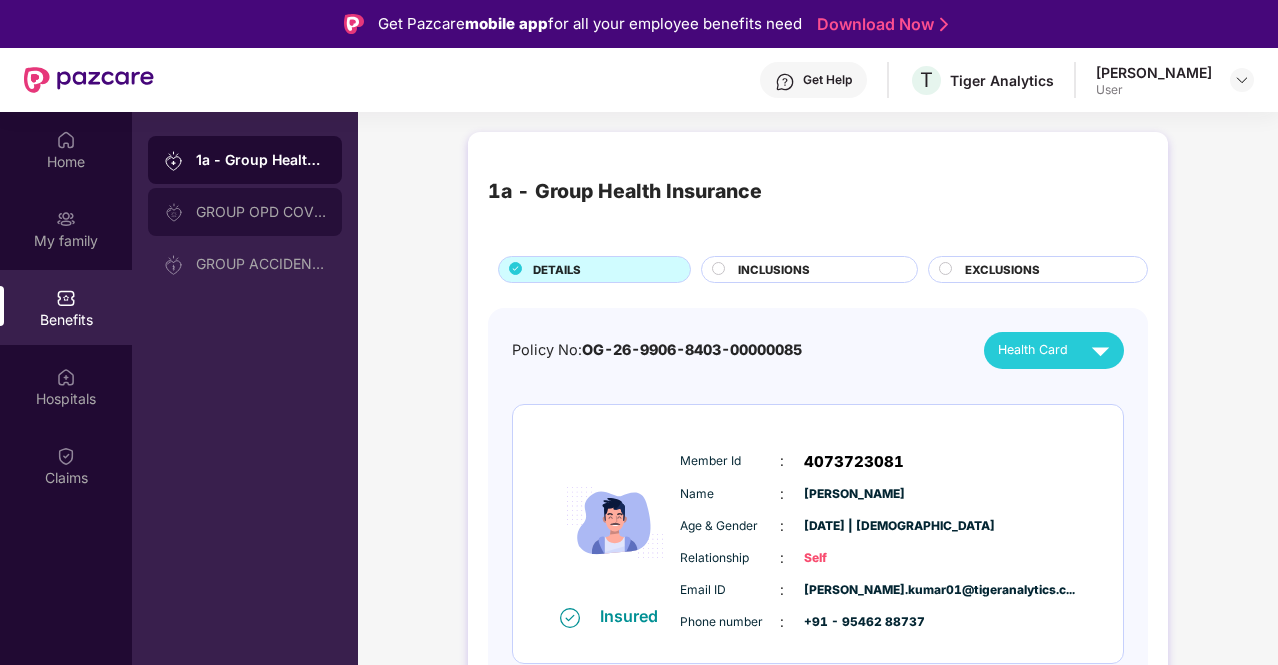 click on "GROUP OPD COVER" at bounding box center (261, 212) 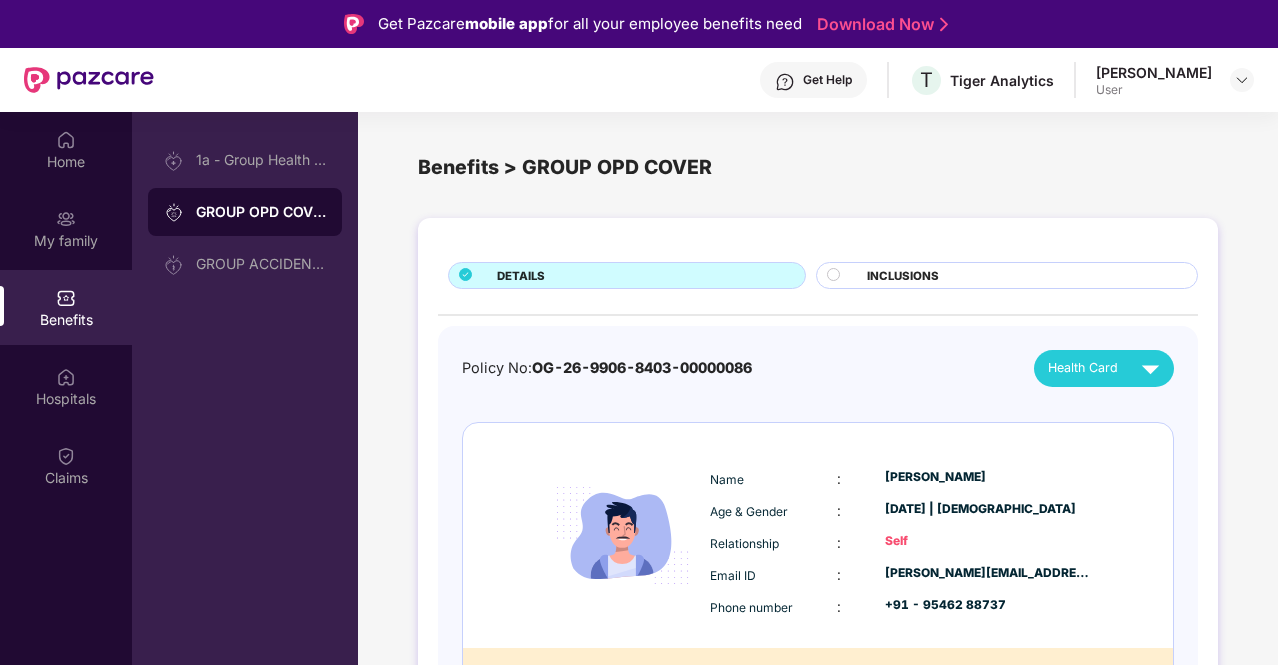 click on "DETAILS INCLUSIONS Policy No:  OG-26-9906-8403-00000086 Health Card Name : [PERSON_NAME] Age & Gender : [DATE] | [DEMOGRAPHIC_DATA] Relationship : Self Email ID : [PERSON_NAME][EMAIL_ADDRESS][DOMAIN_NAME] Phone number : +91 - 95462 88737 Pending ECard ID (UHID) generation" at bounding box center (818, 518) 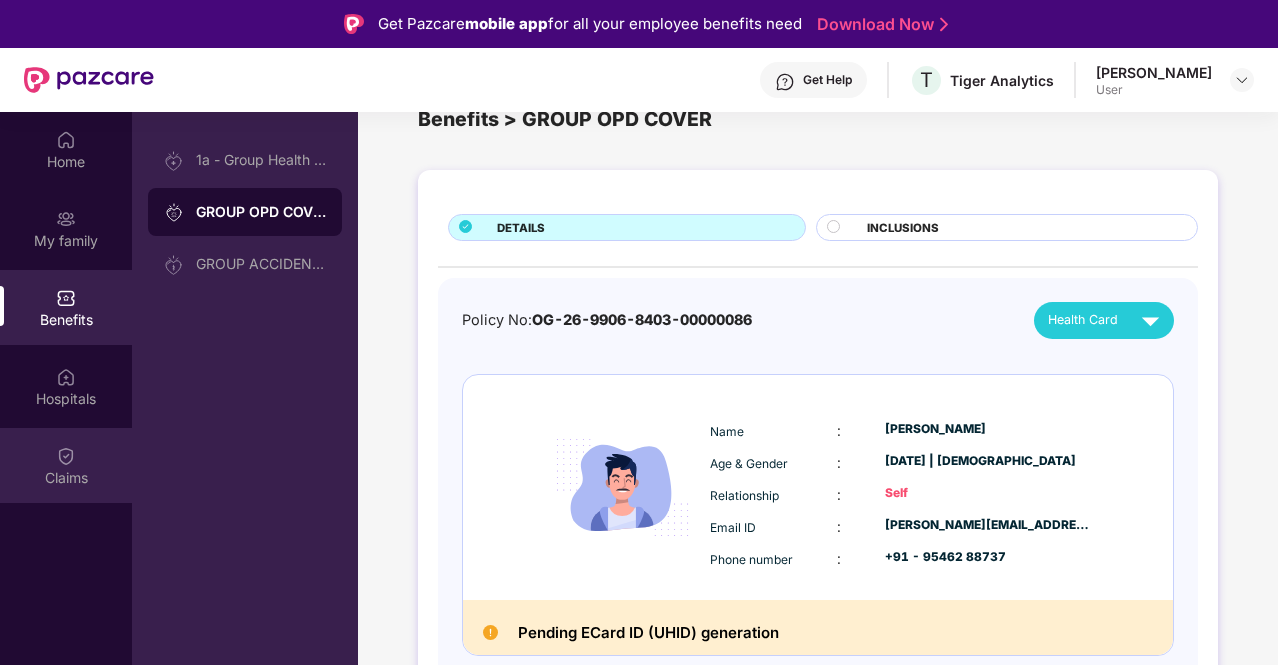 click at bounding box center (66, 456) 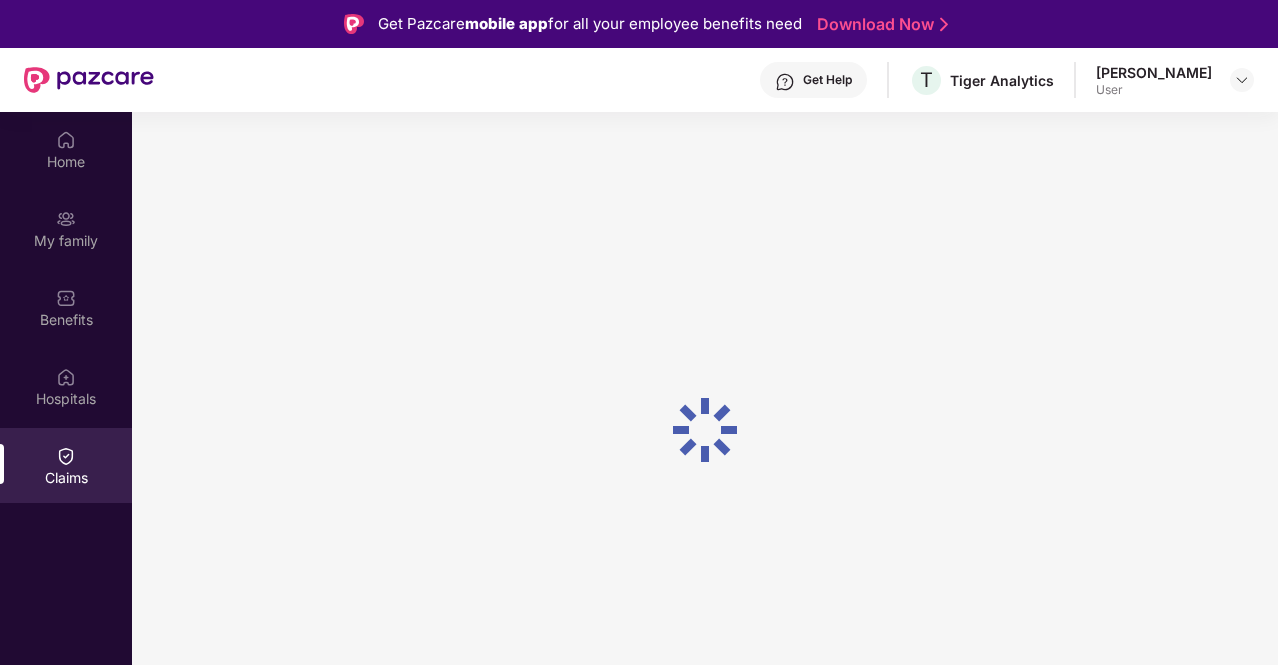 scroll, scrollTop: 0, scrollLeft: 0, axis: both 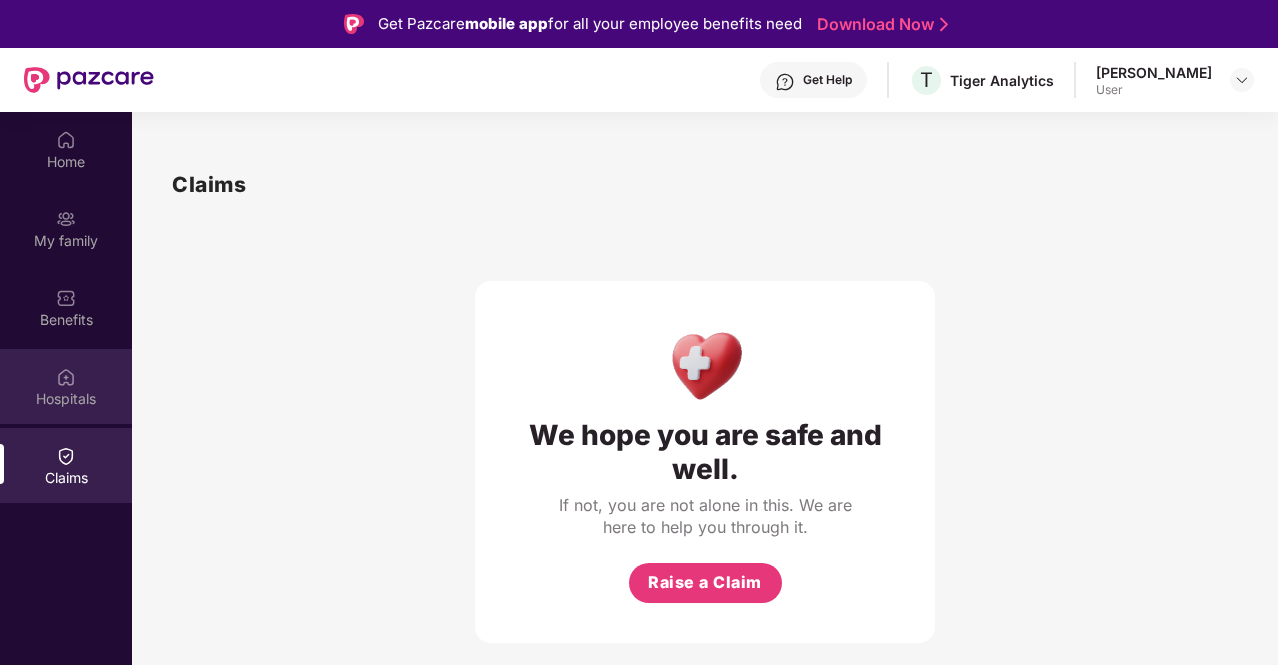 click on "Hospitals" at bounding box center (66, 399) 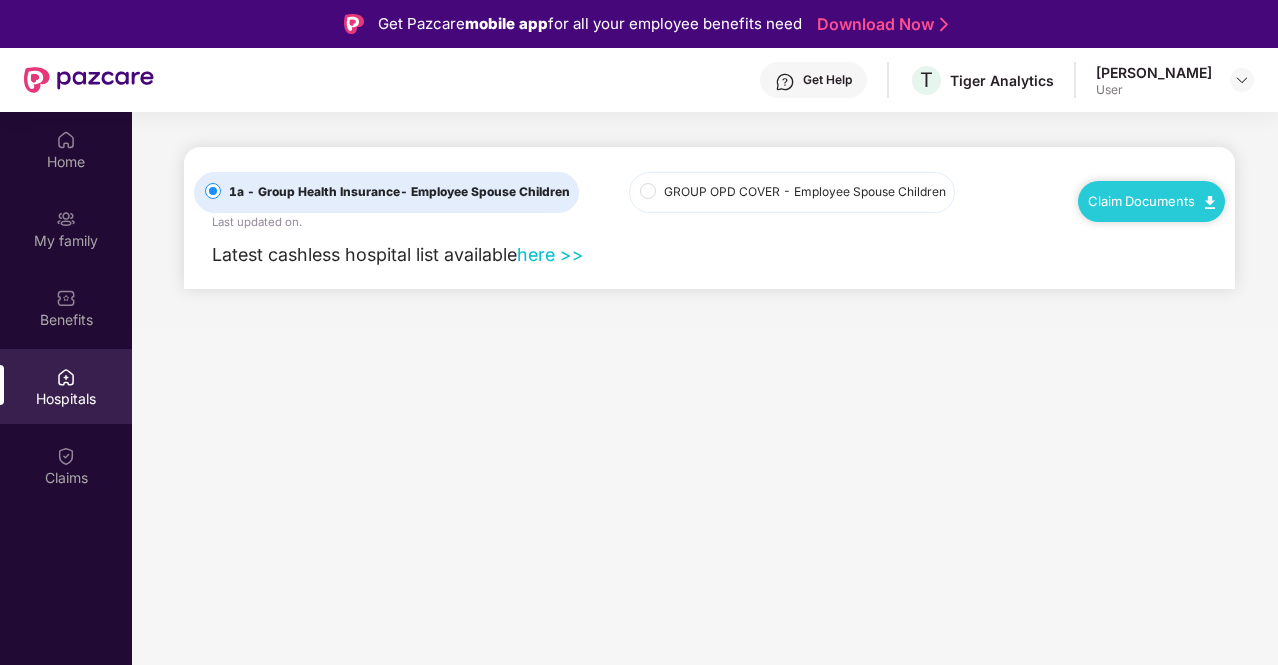 click on "Get Help" at bounding box center (813, 80) 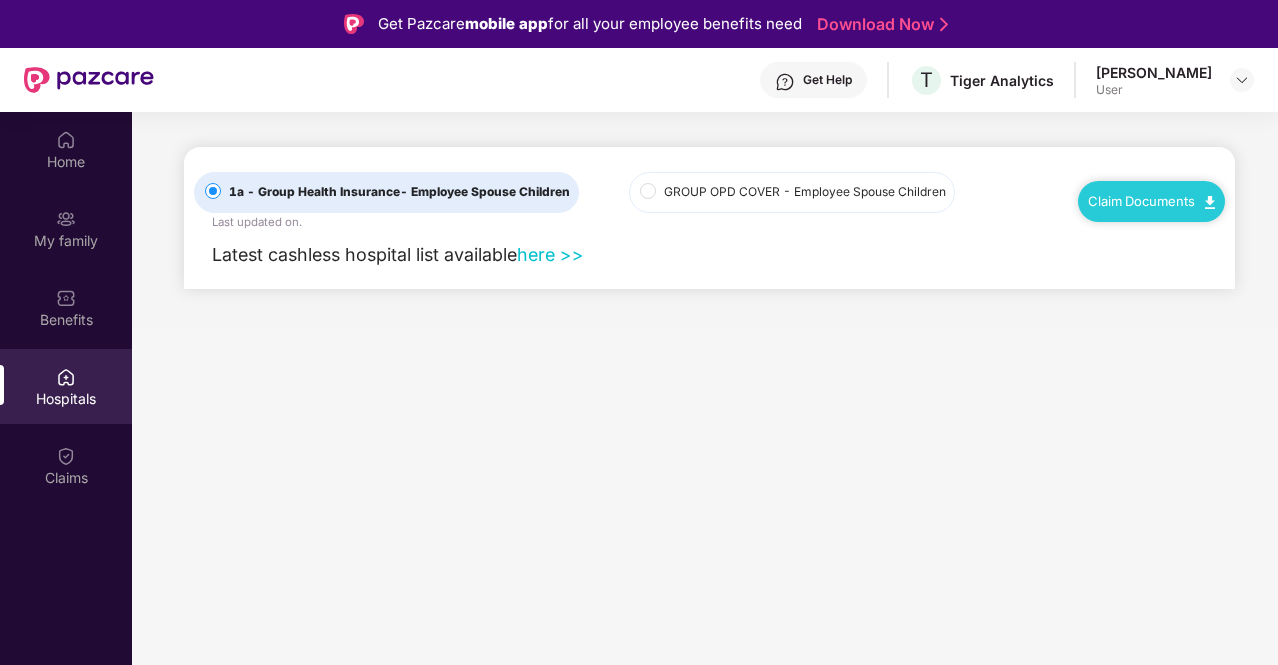 click on "1a - Group Health Insurance  - Employee Spouse Children Last updated on  . GROUP OPD COVER    - Employee Spouse Children Claim Documents  Latest cashless hospital list available  here >>" at bounding box center [705, 444] 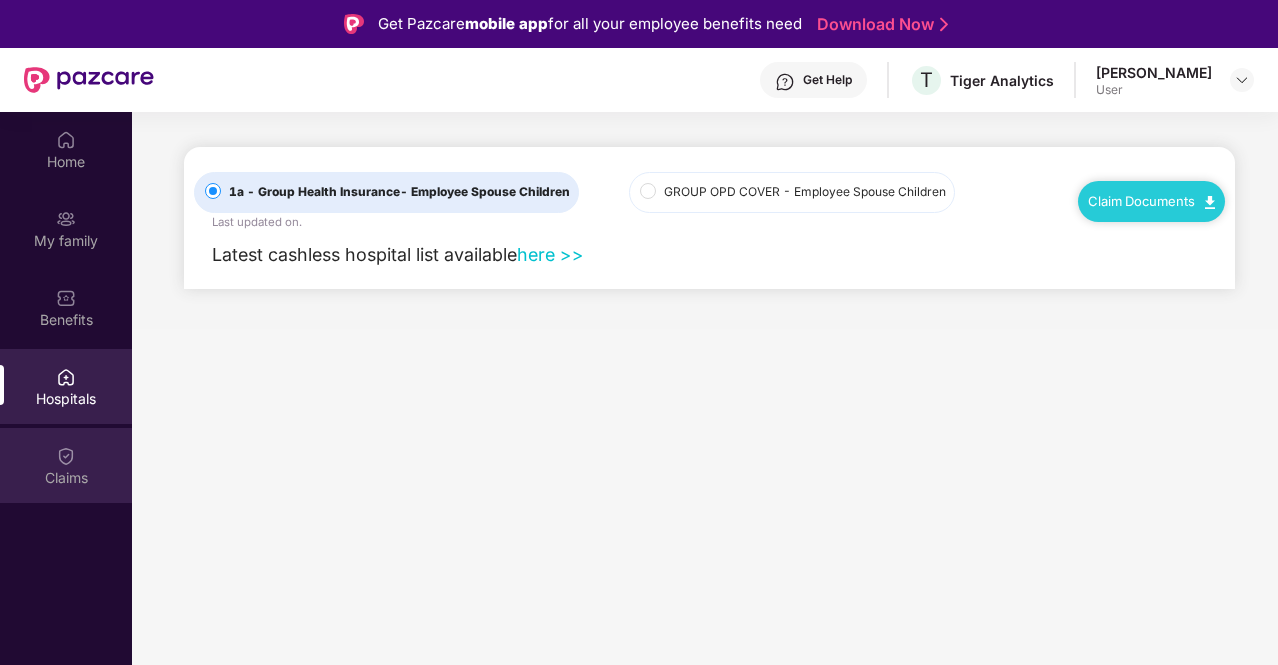 click at bounding box center (66, 456) 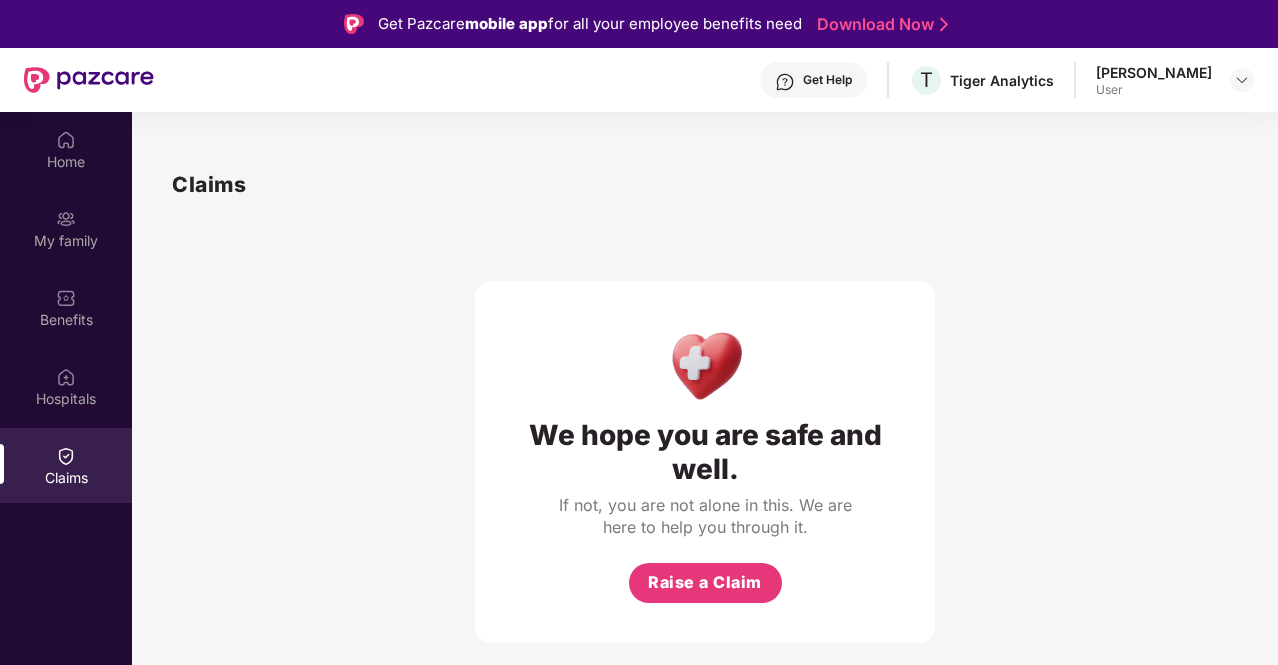 scroll, scrollTop: 112, scrollLeft: 0, axis: vertical 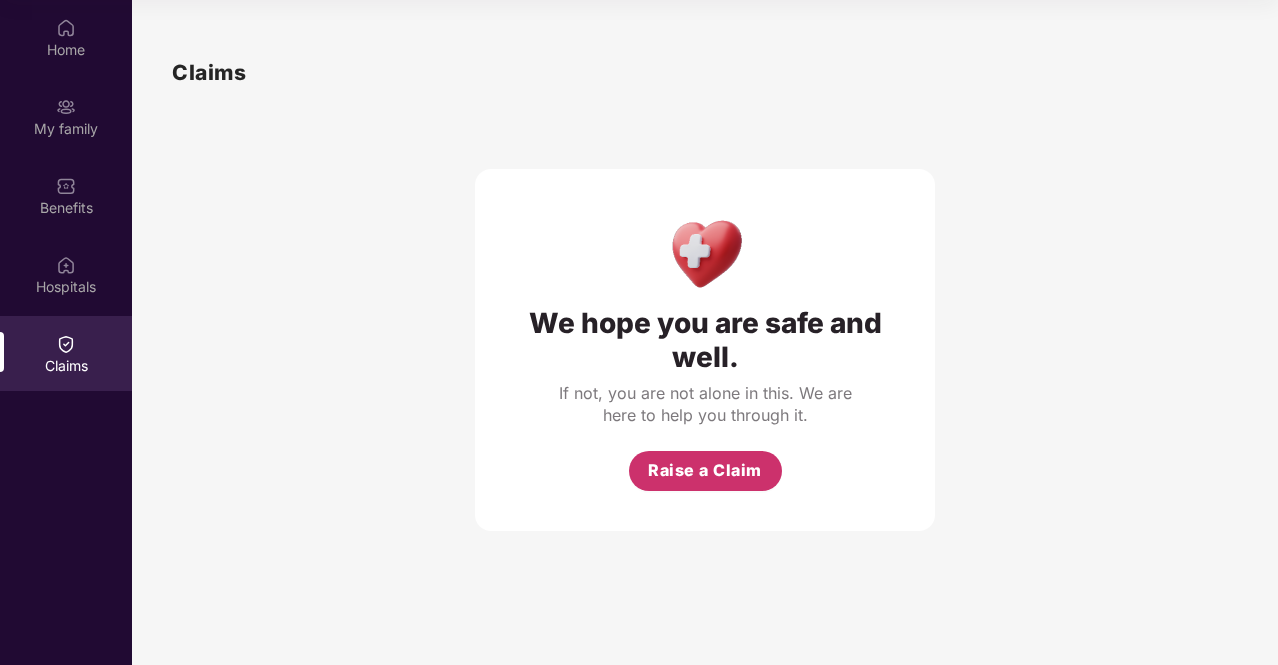 click on "Raise a Claim" at bounding box center (705, 471) 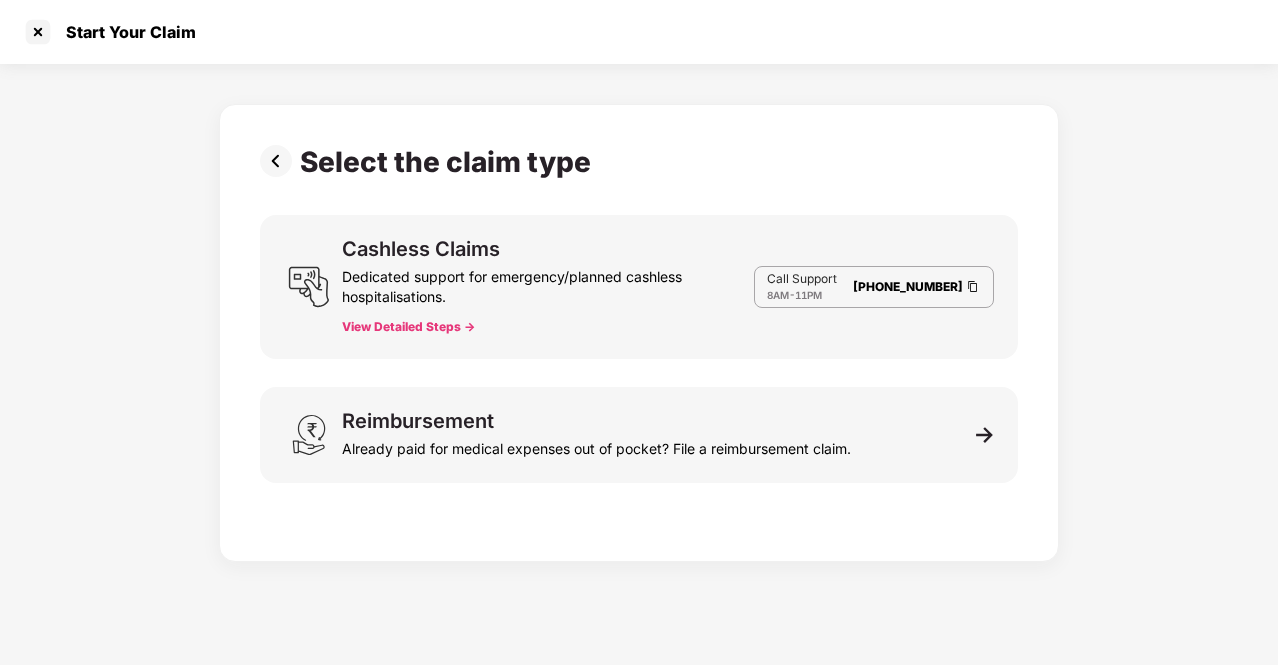 scroll, scrollTop: 48, scrollLeft: 0, axis: vertical 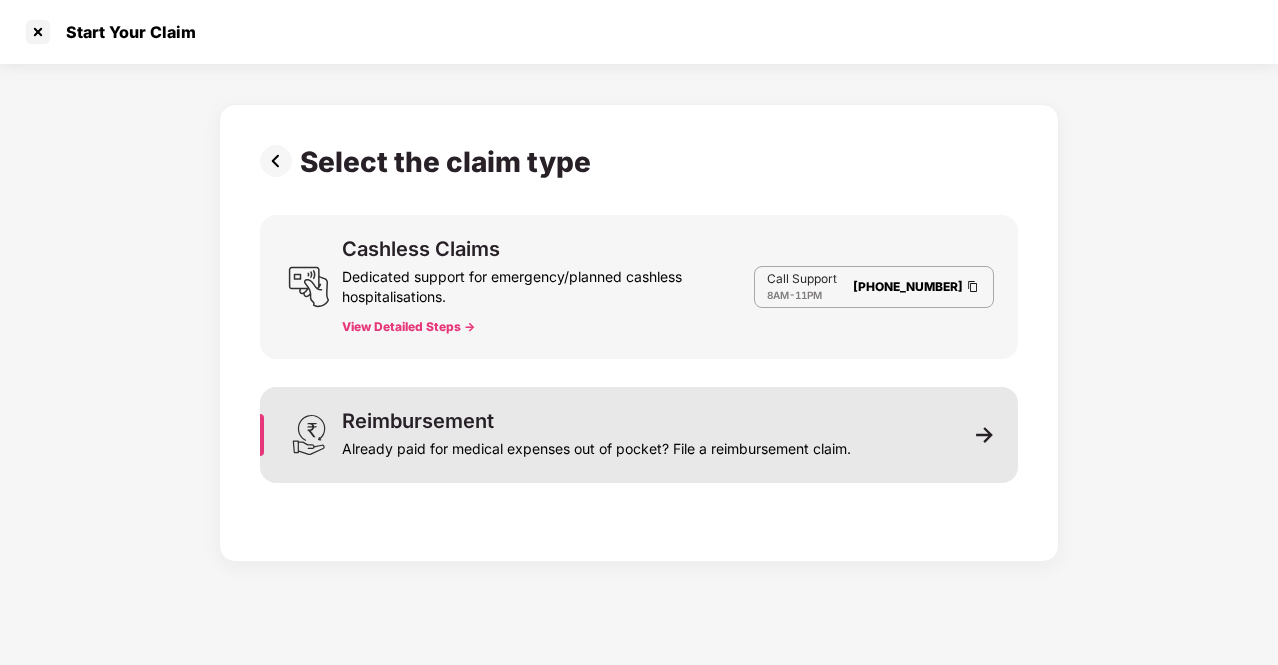 click on "Already paid for medical expenses out of pocket? File a reimbursement claim." at bounding box center (596, 445) 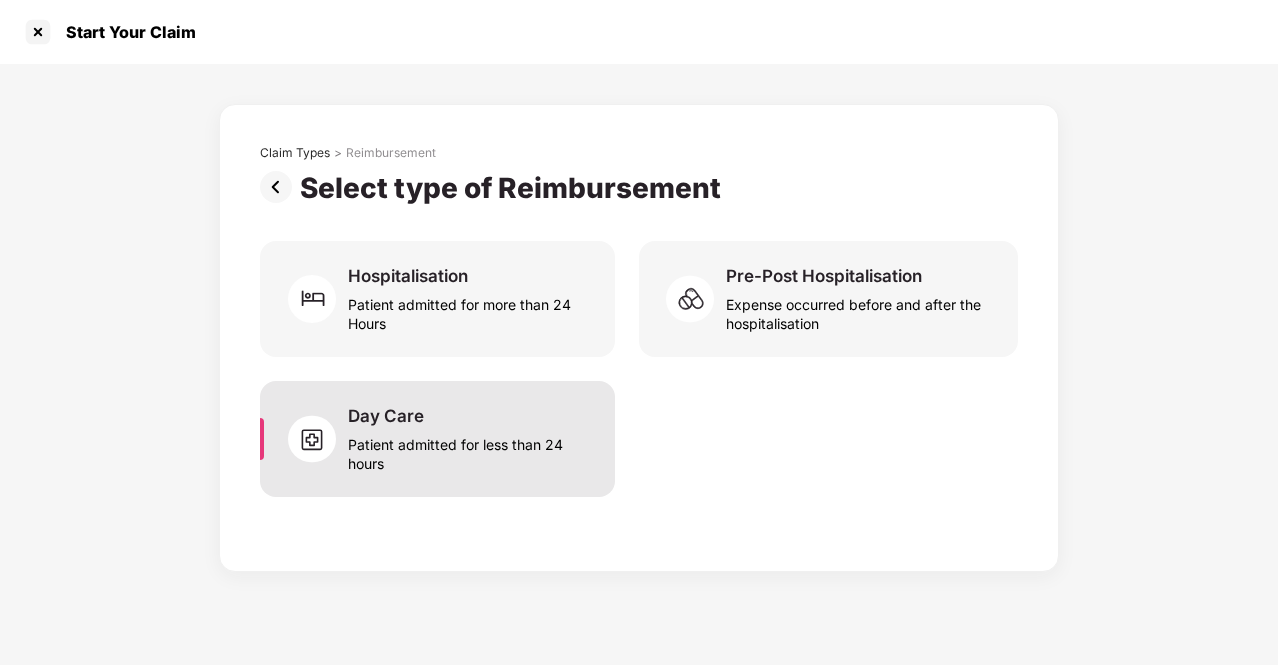 click on "Patient admitted for less than 24 hours" at bounding box center [469, 450] 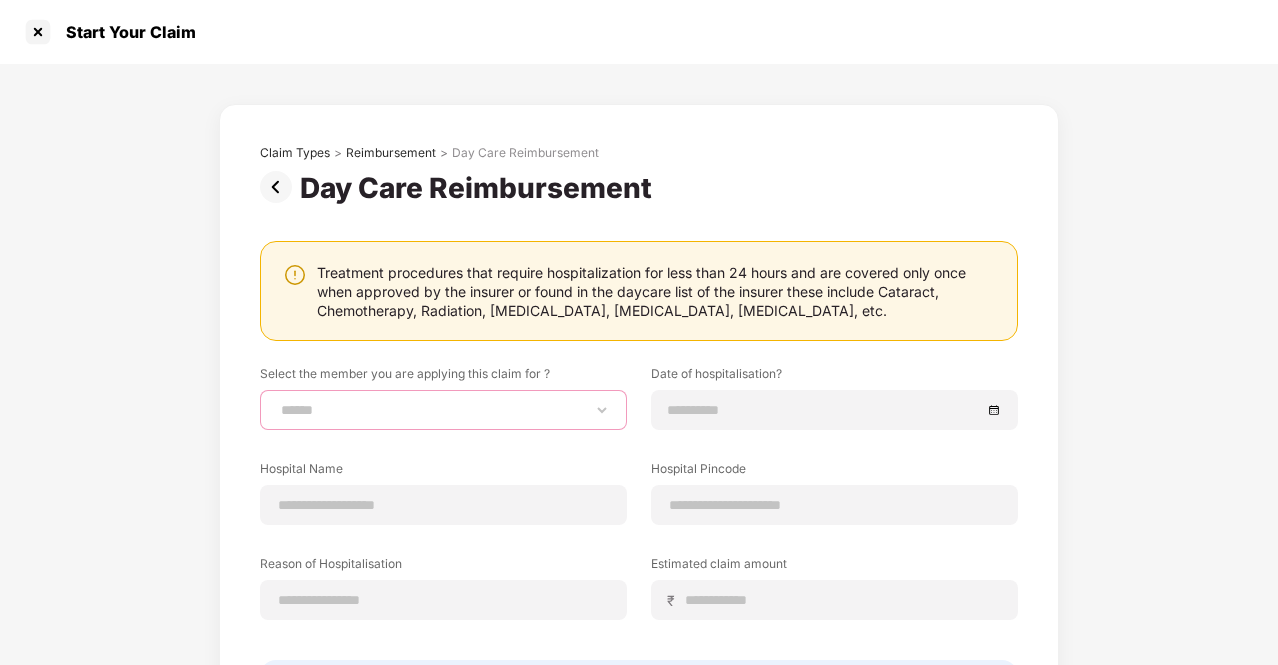 click on "**********" at bounding box center (443, 410) 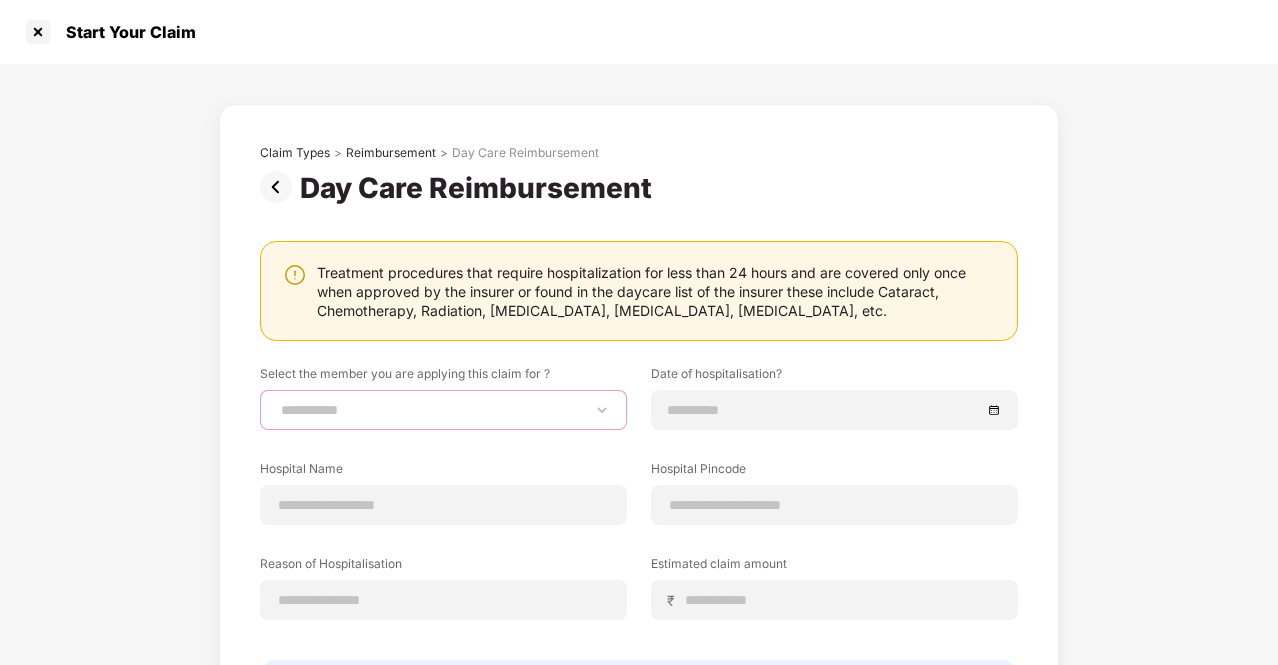 click on "**********" at bounding box center (443, 410) 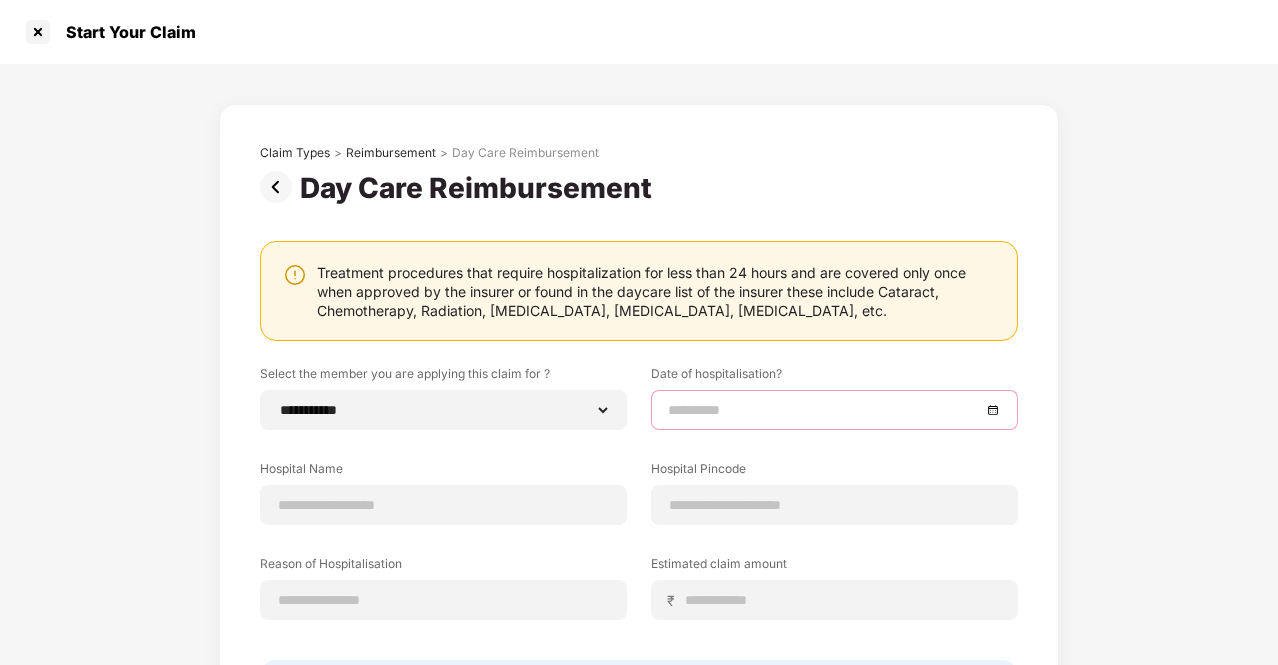 click at bounding box center [824, 410] 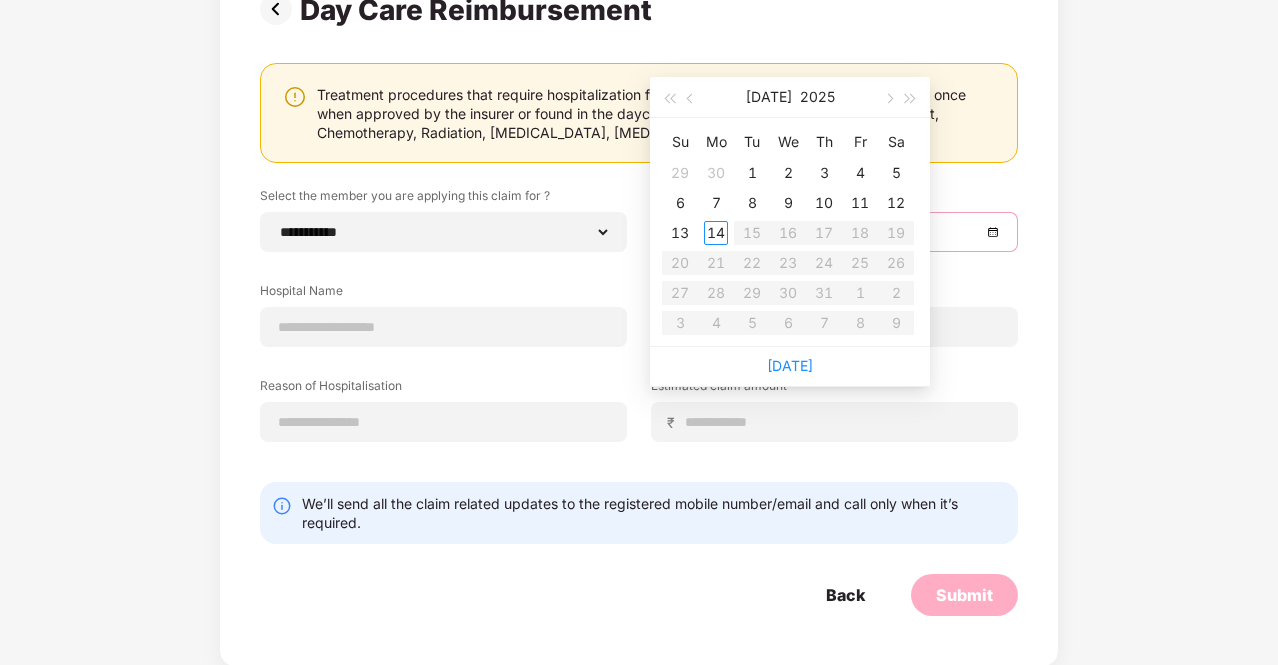 scroll, scrollTop: 0, scrollLeft: 0, axis: both 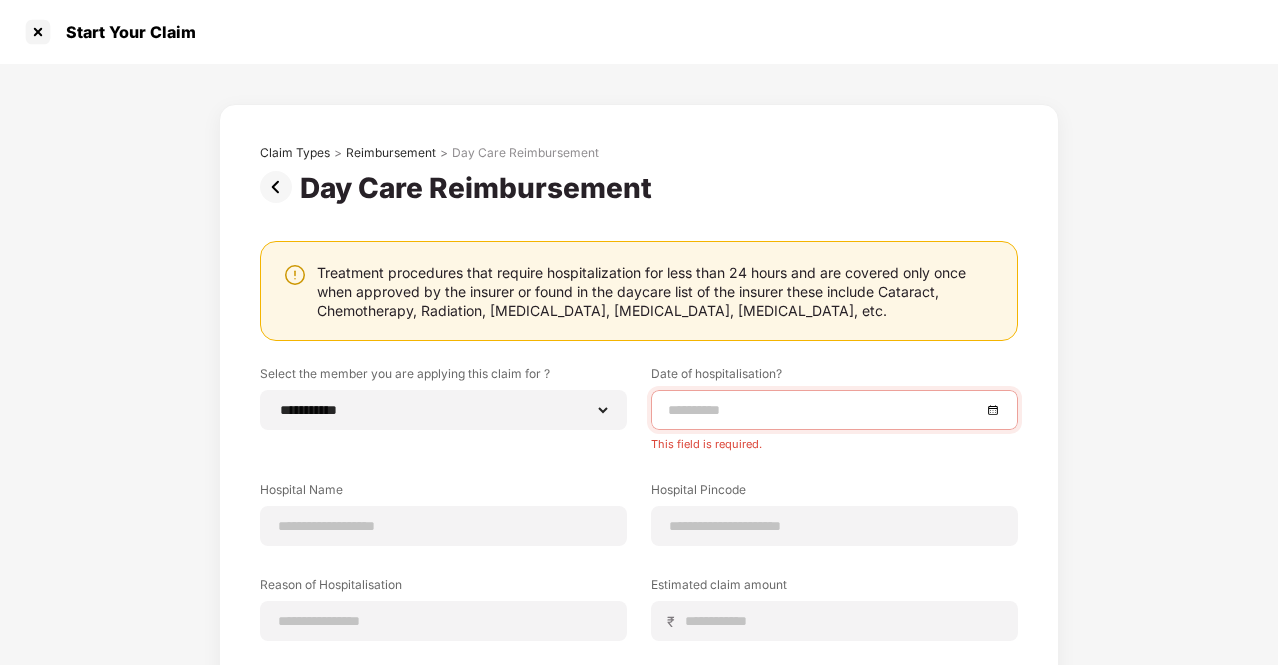 click on "**********" at bounding box center [639, 485] 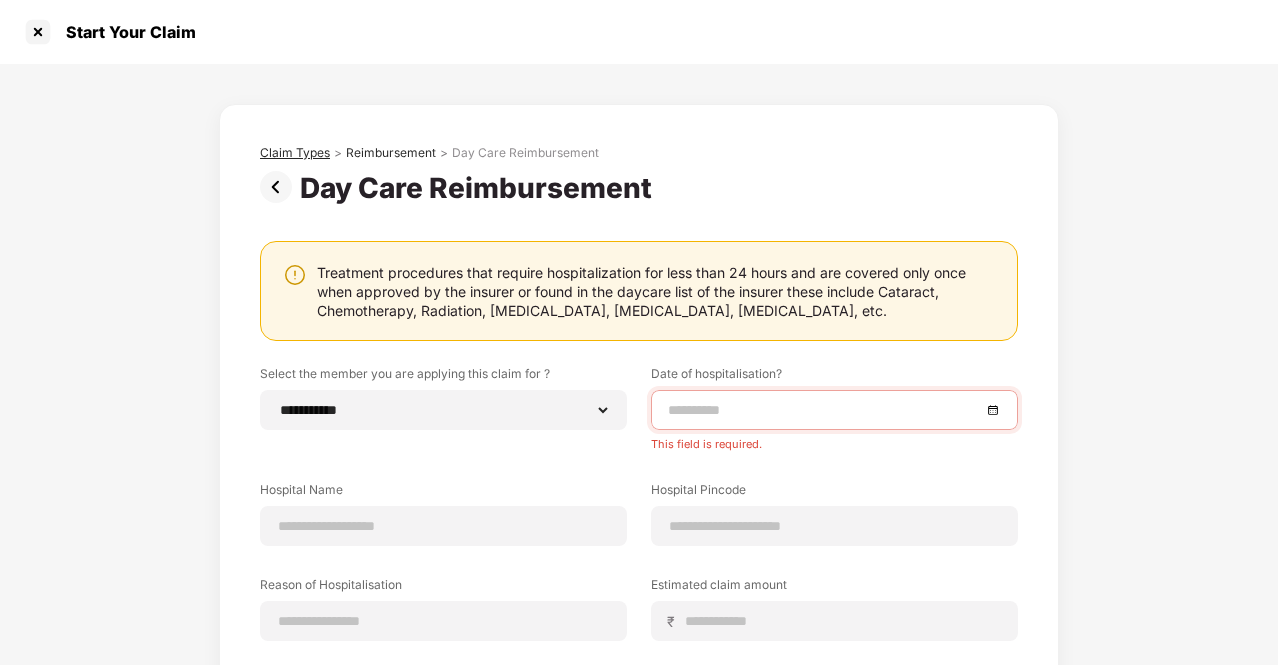 click on "Claim Types" at bounding box center (295, 153) 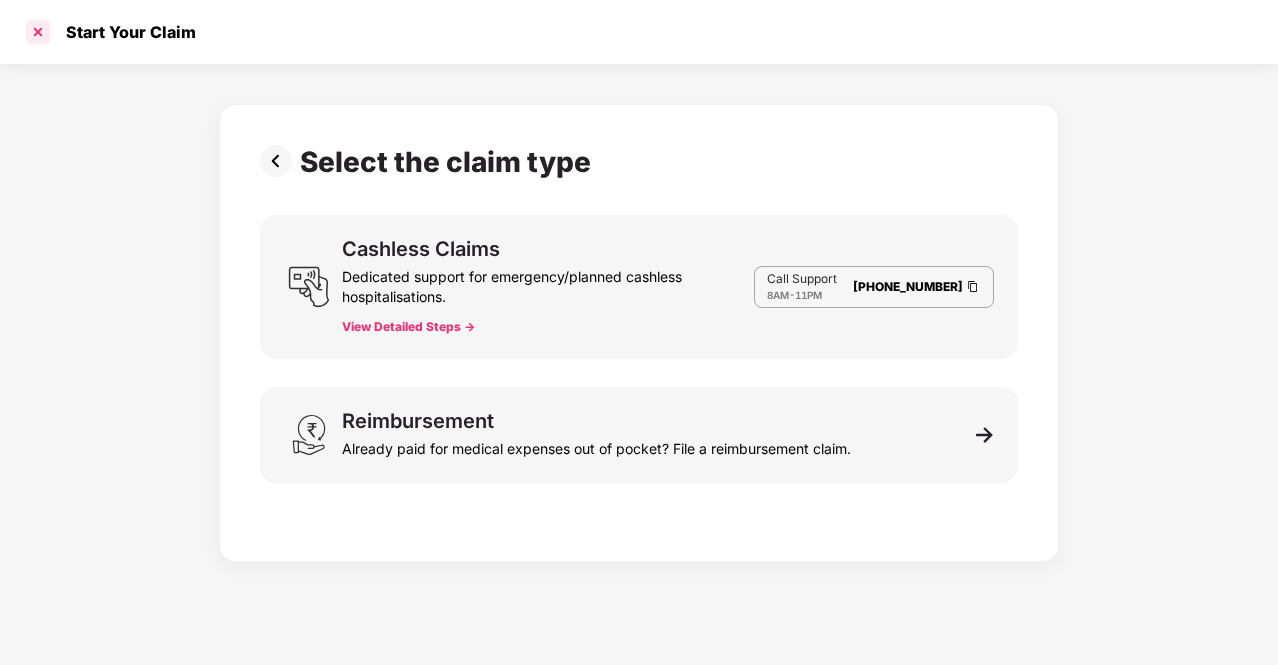 click at bounding box center (38, 32) 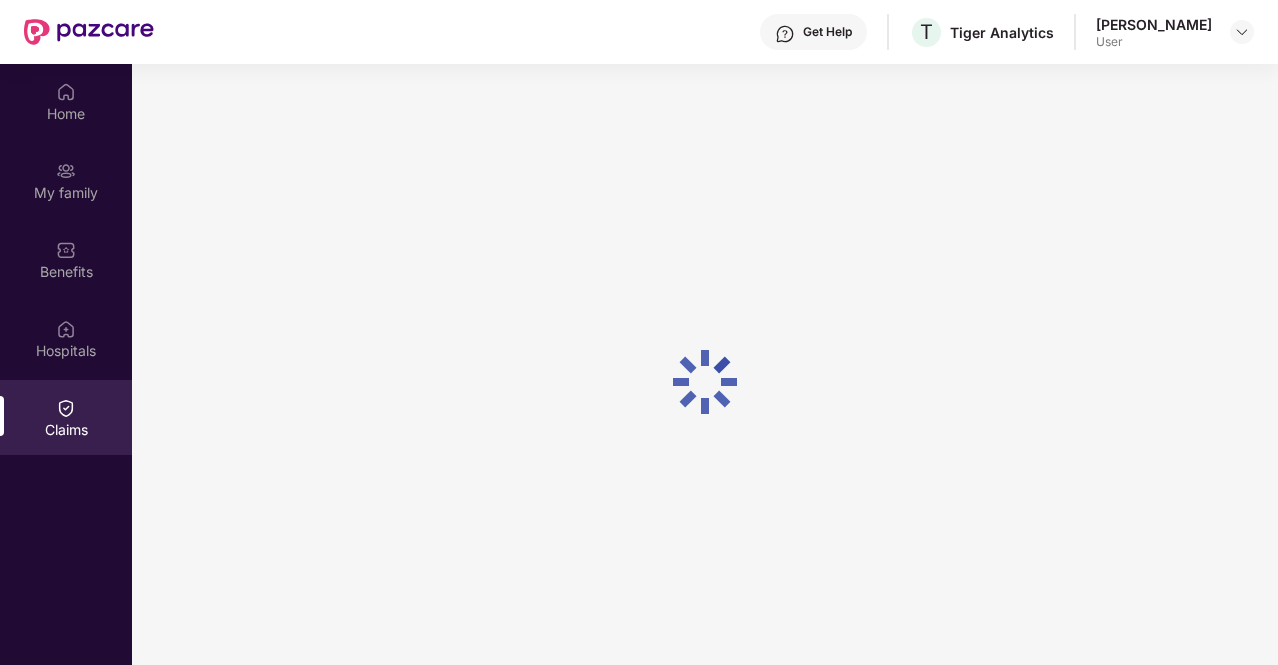 scroll, scrollTop: 112, scrollLeft: 0, axis: vertical 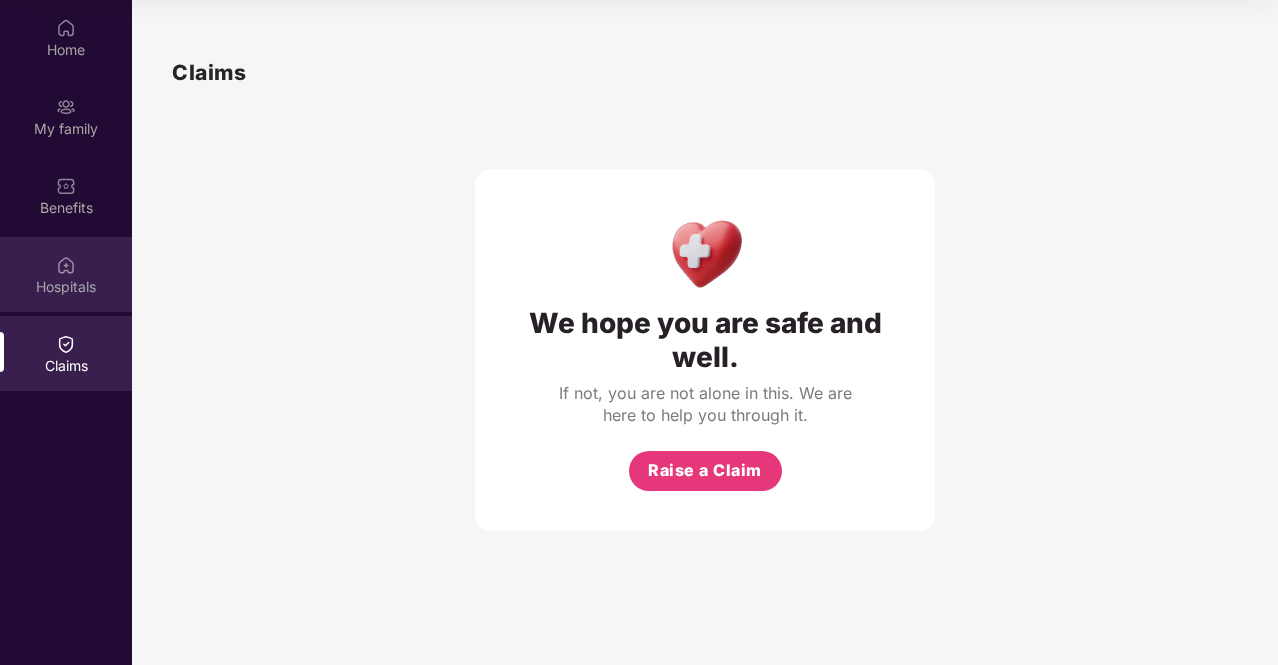 click on "Hospitals" at bounding box center [66, 287] 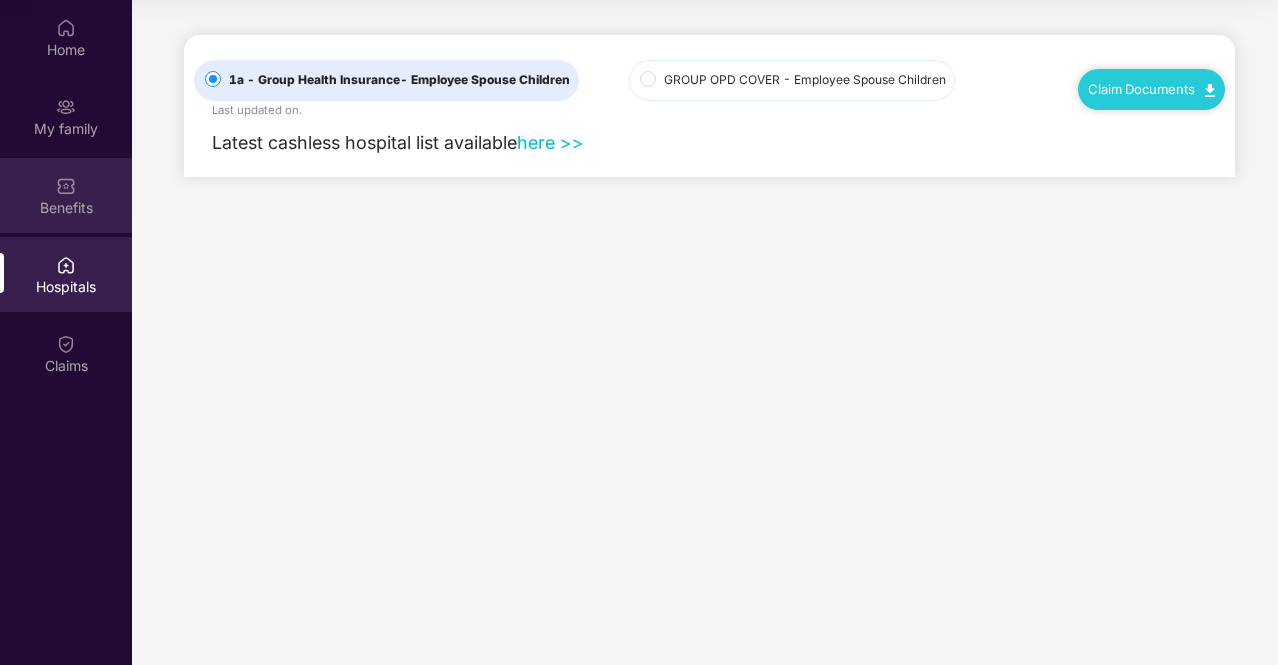 click on "Benefits" at bounding box center [66, 195] 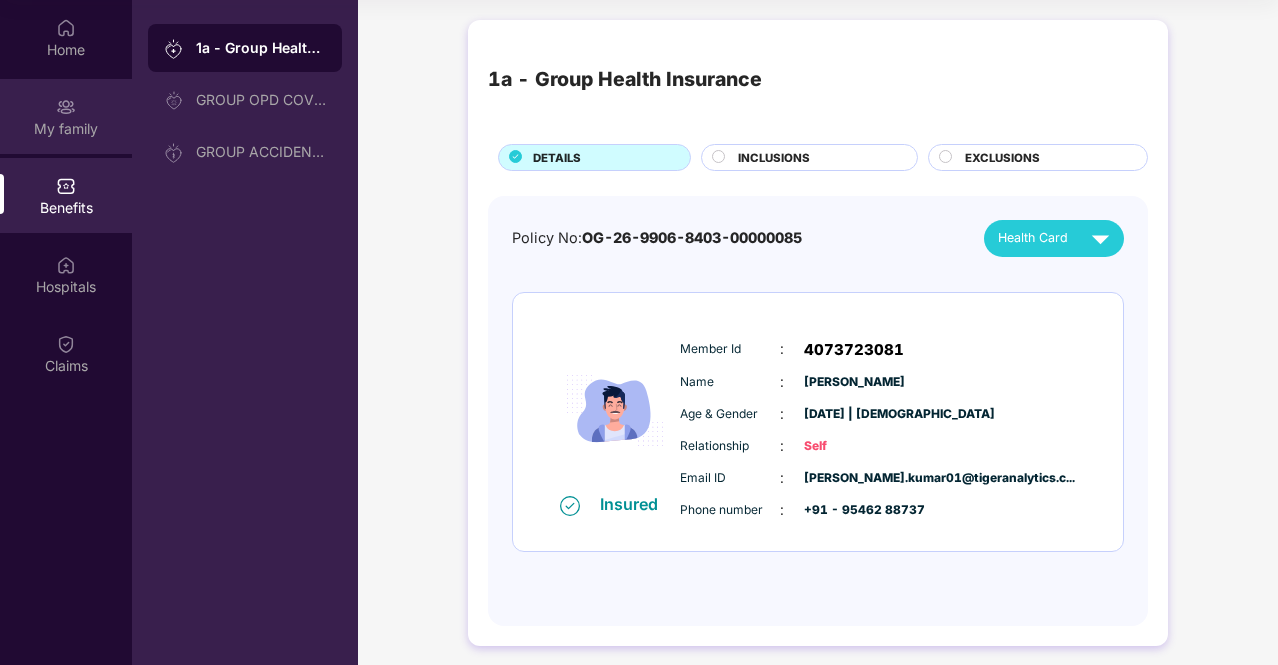 click on "My family" at bounding box center (66, 116) 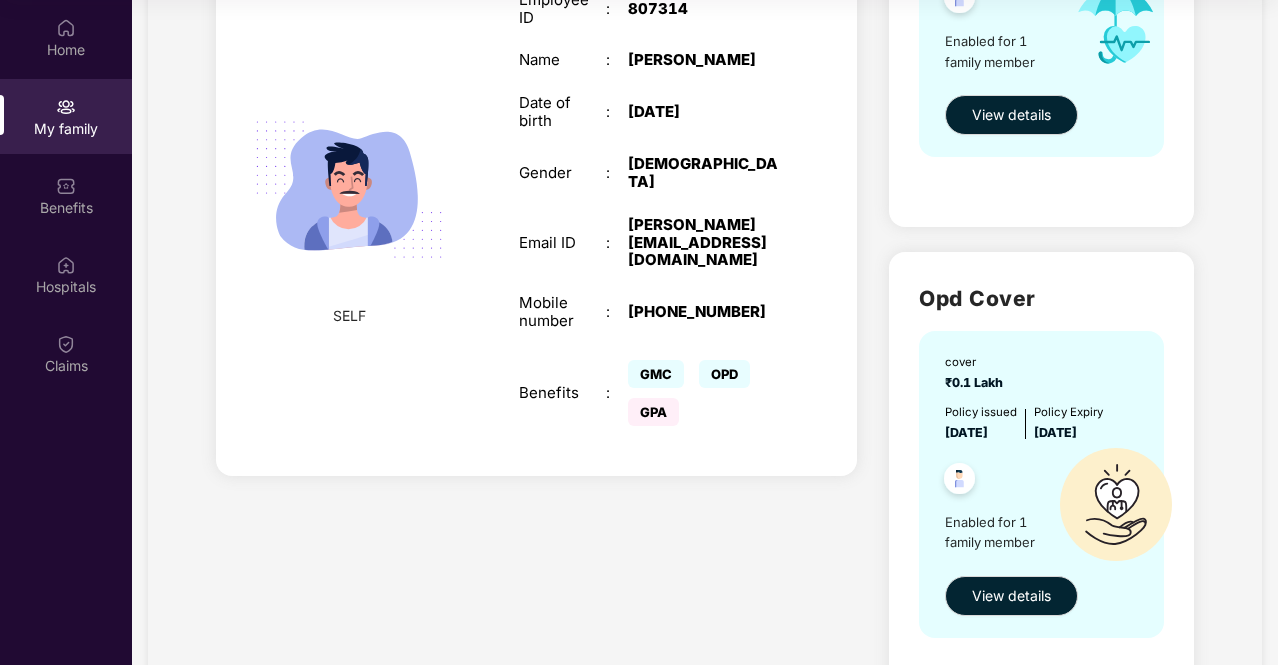 scroll, scrollTop: 376, scrollLeft: 0, axis: vertical 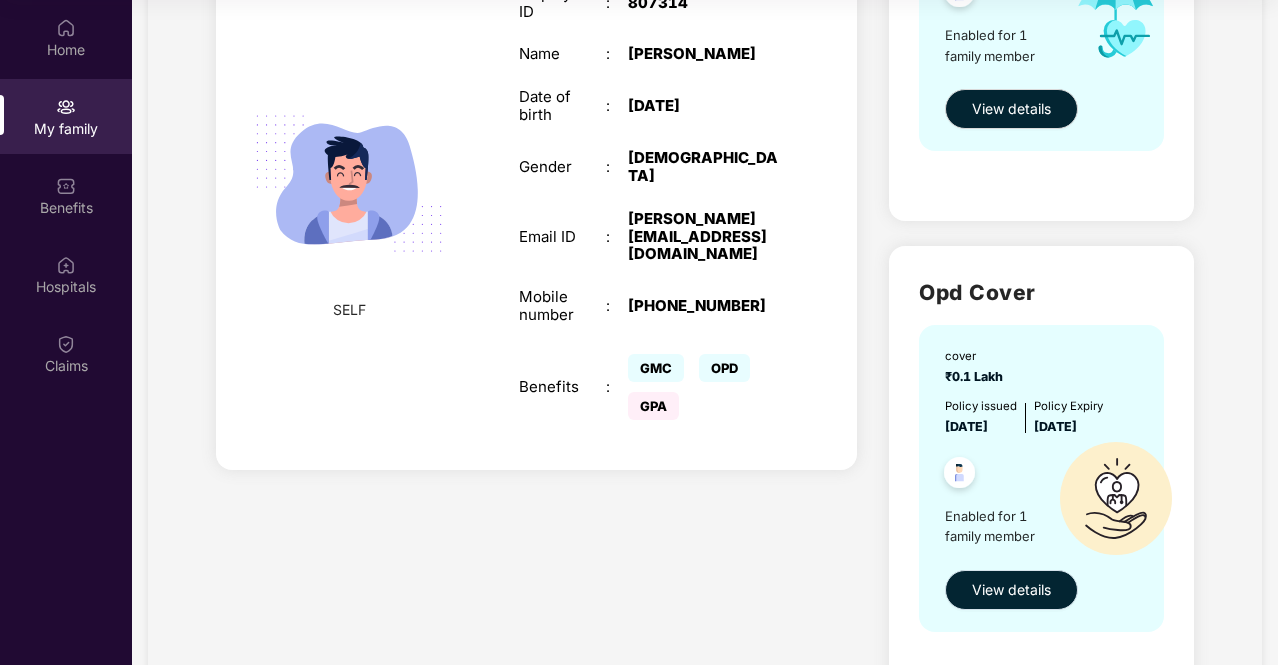click on "View details" at bounding box center [1011, 590] 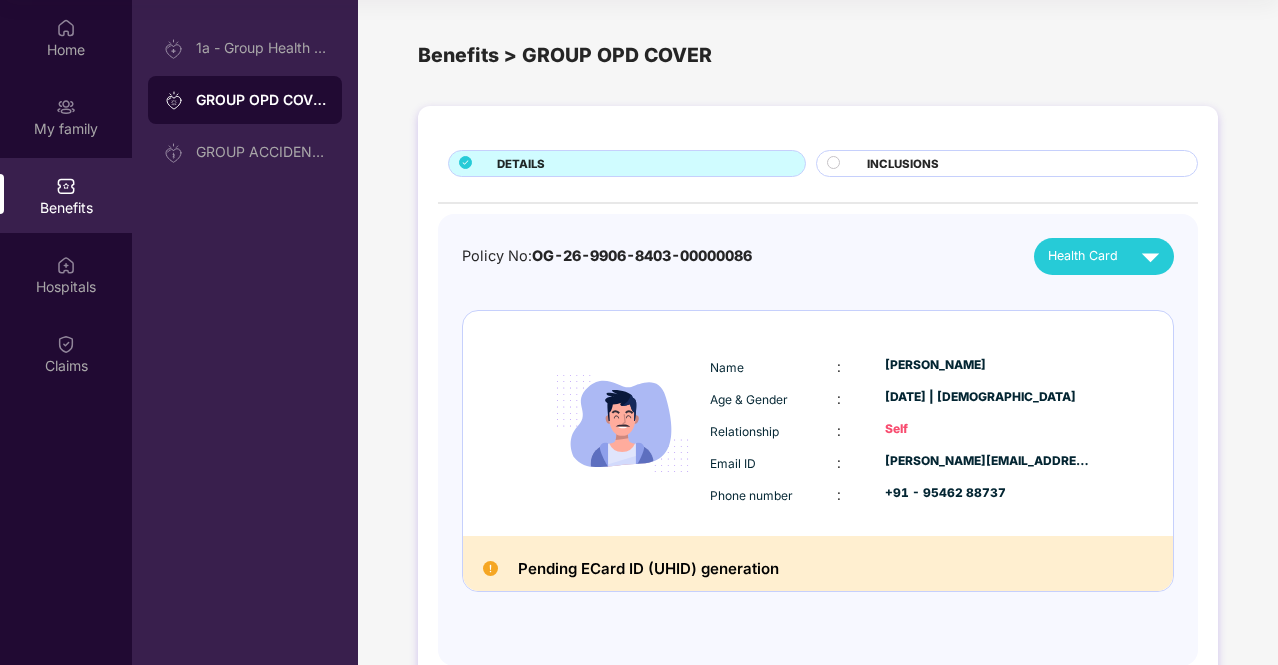 scroll, scrollTop: 48, scrollLeft: 0, axis: vertical 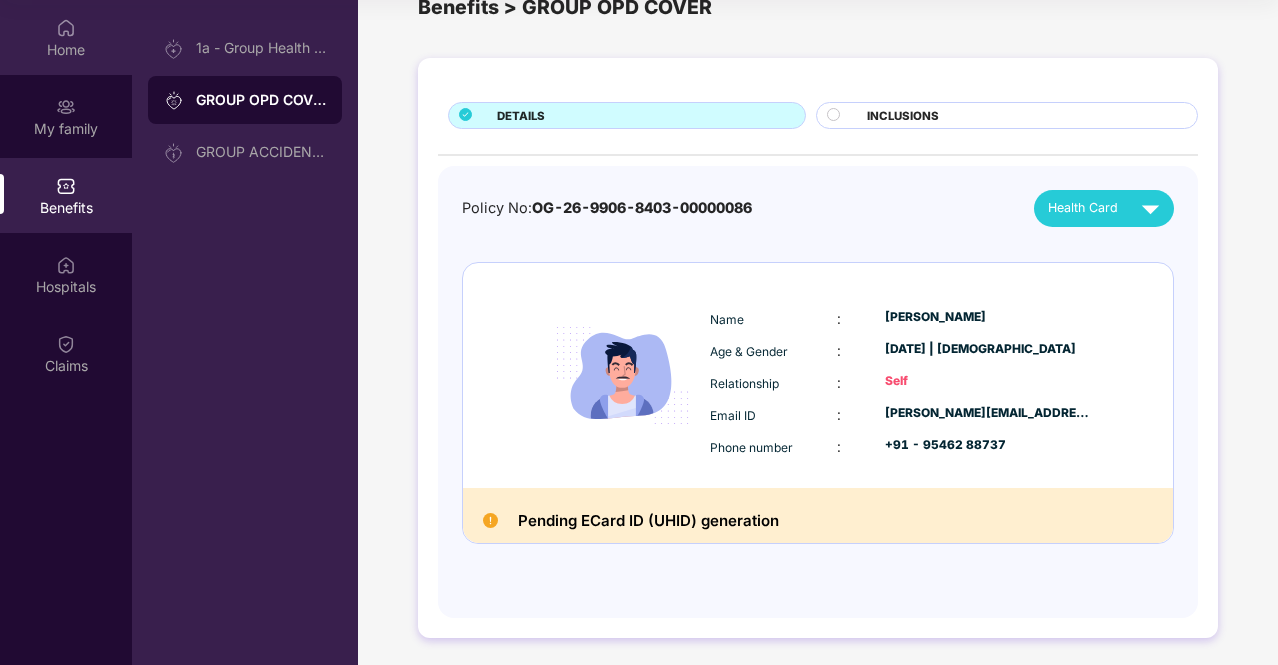 click at bounding box center [66, 26] 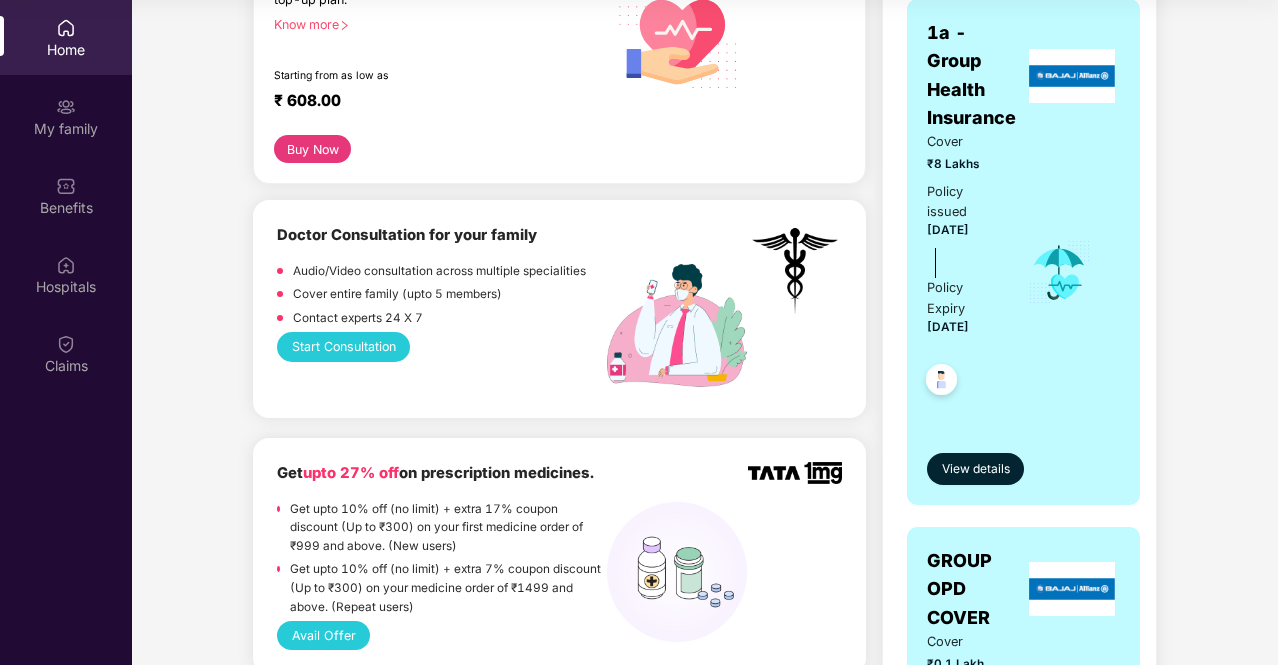scroll, scrollTop: 339, scrollLeft: 0, axis: vertical 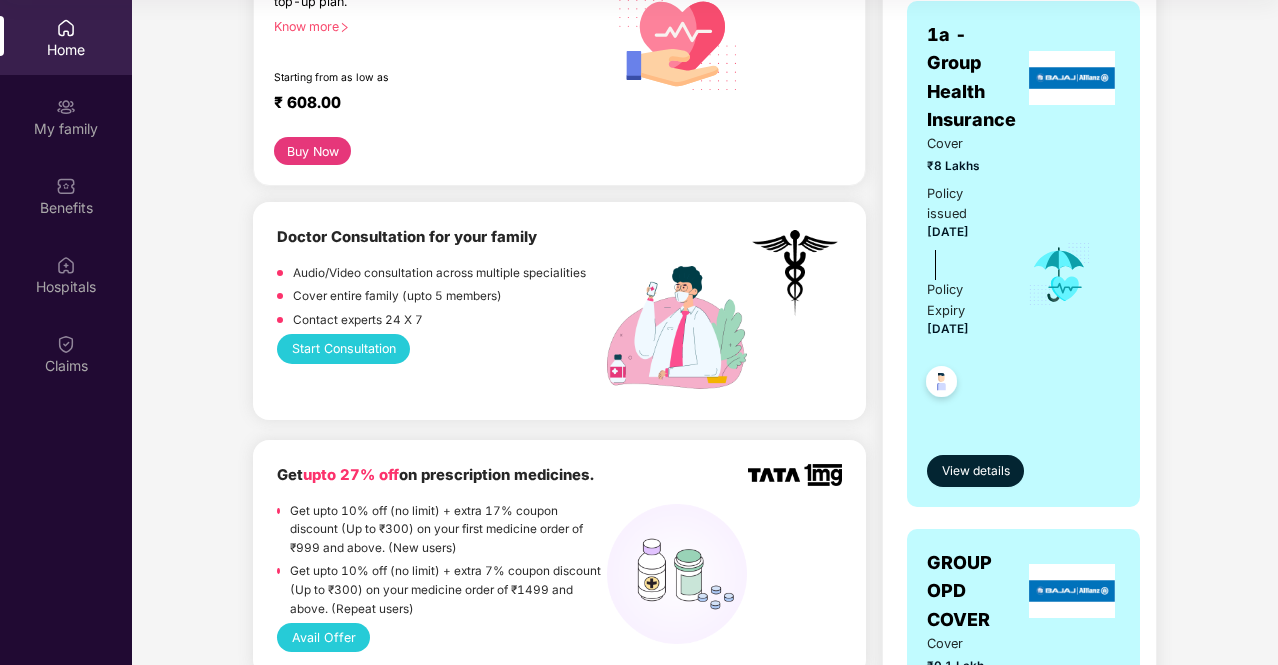 click on "Doctor Consultation for your family" at bounding box center [407, 237] 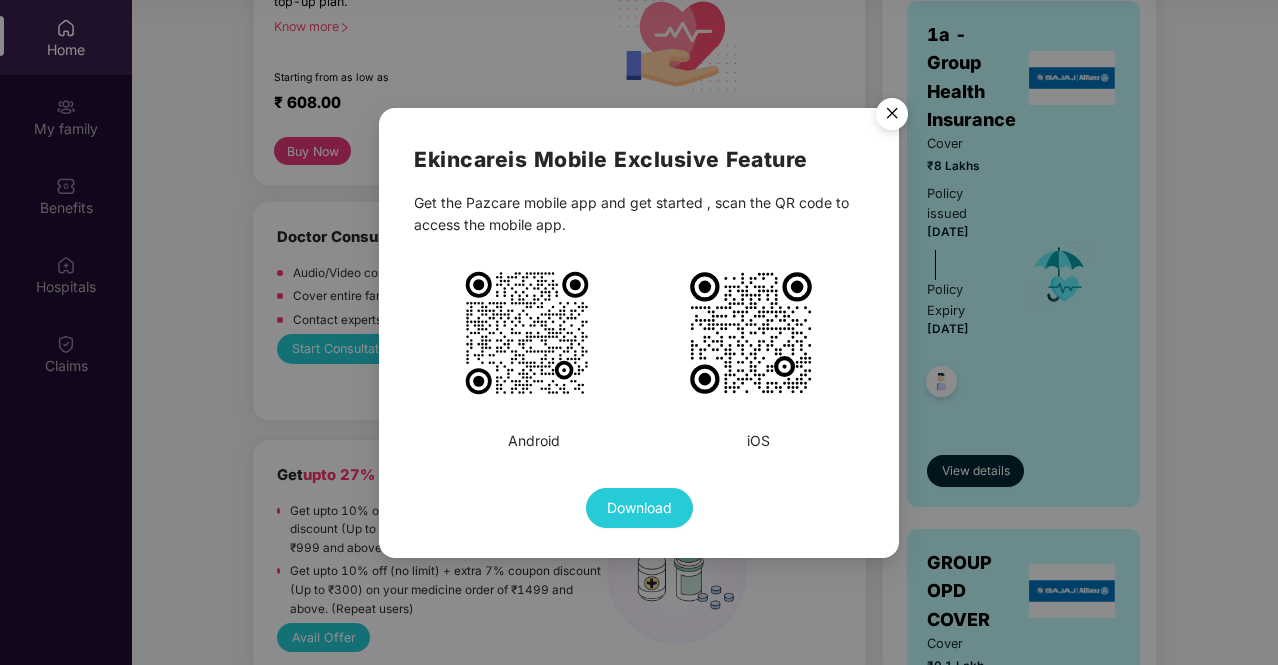click at bounding box center (892, 117) 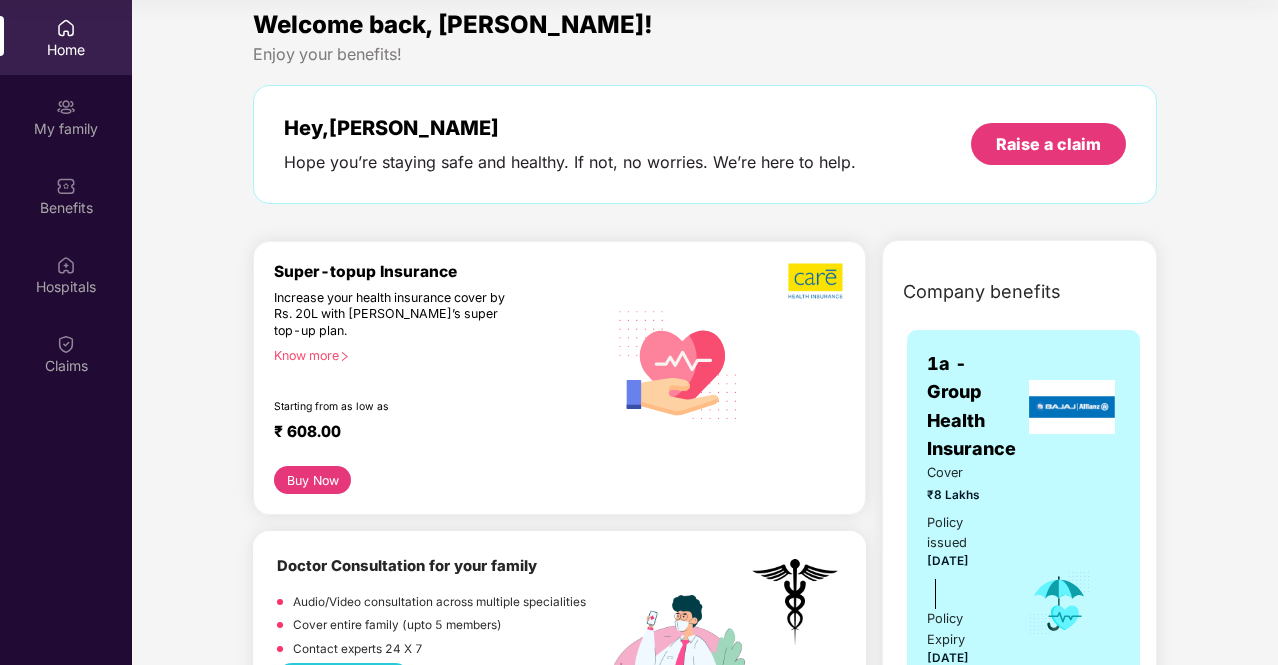 scroll, scrollTop: 0, scrollLeft: 0, axis: both 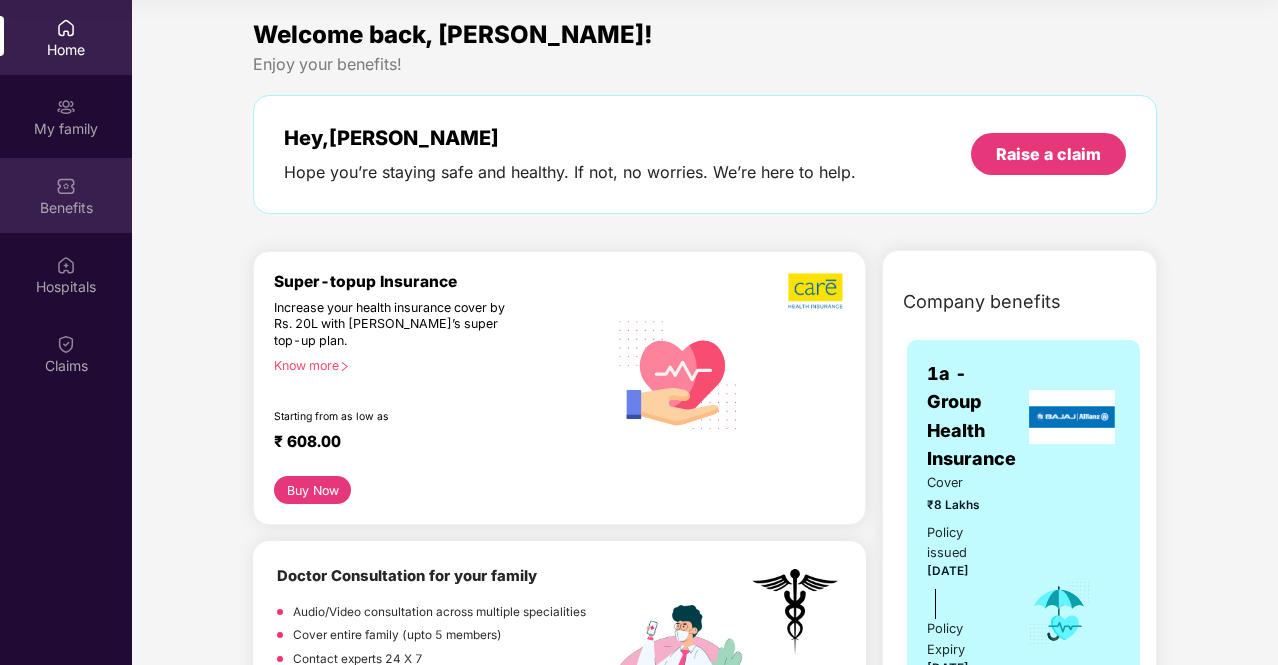 click on "Benefits" at bounding box center [66, 195] 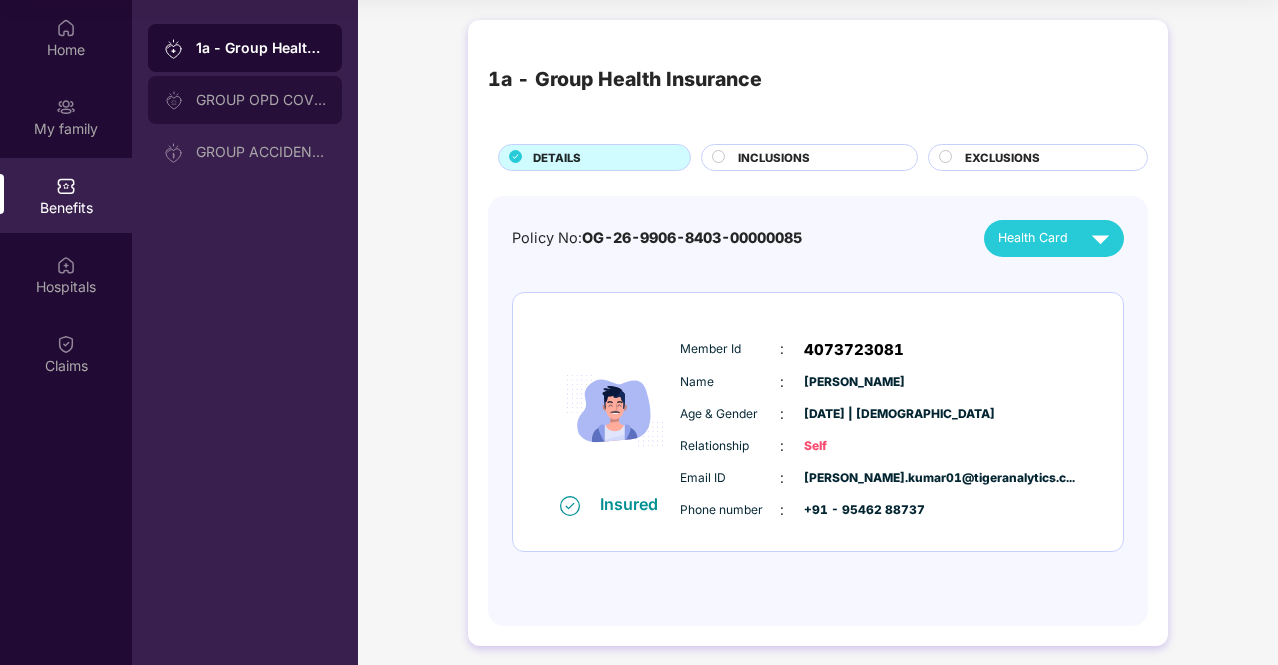 click on "GROUP OPD COVER" at bounding box center [245, 100] 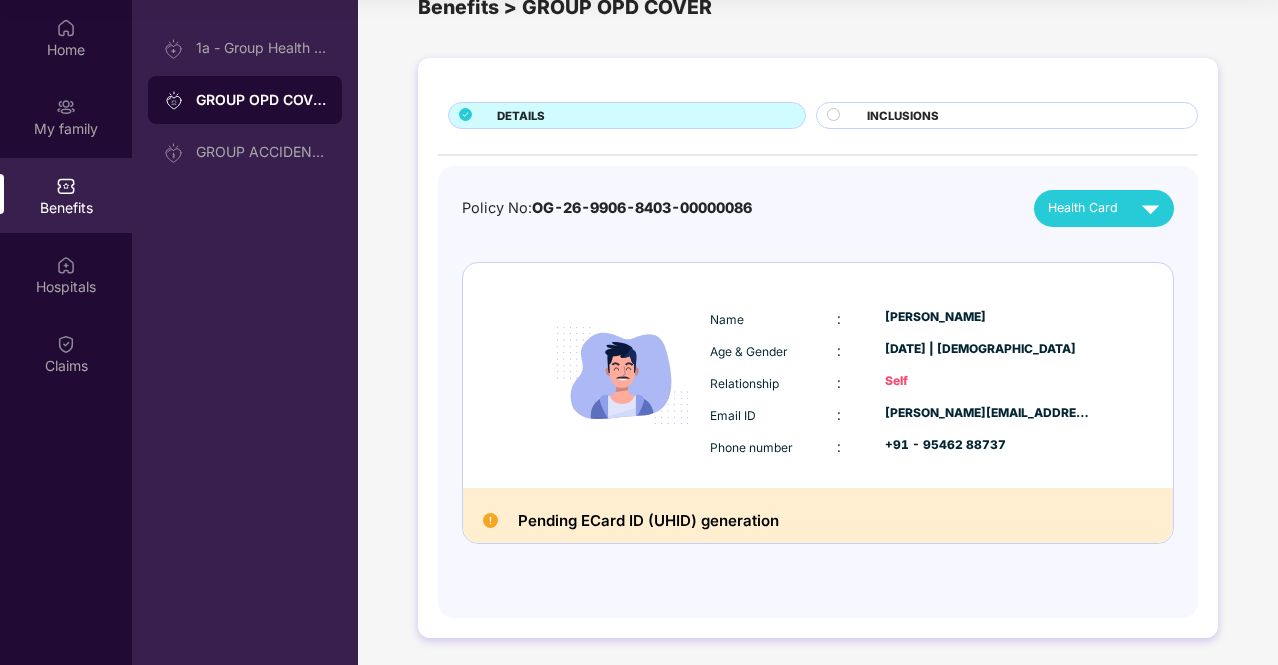 scroll, scrollTop: 0, scrollLeft: 0, axis: both 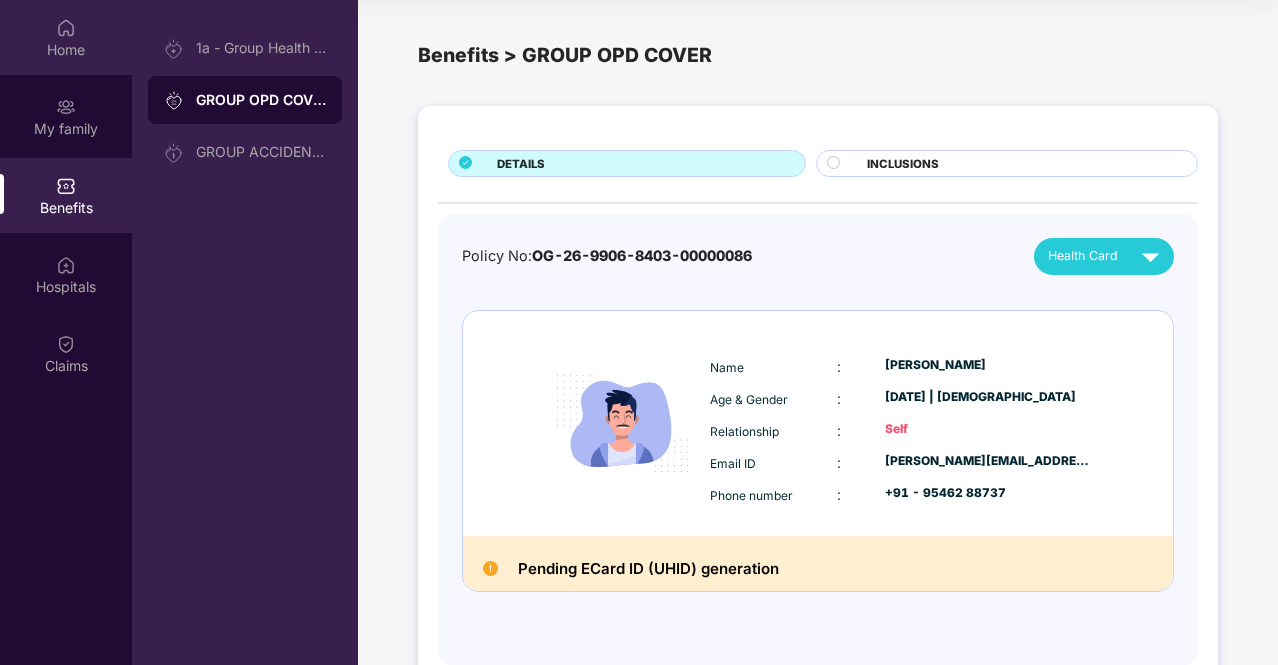 click on "Home" at bounding box center [66, 37] 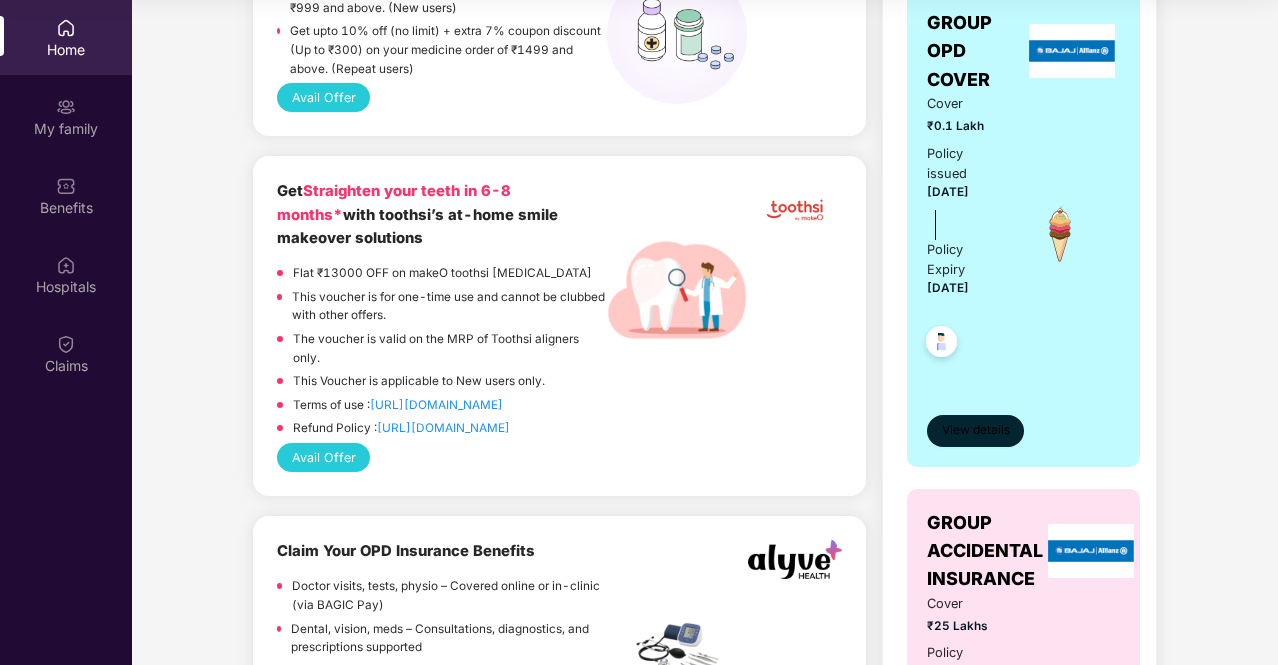 scroll, scrollTop: 880, scrollLeft: 0, axis: vertical 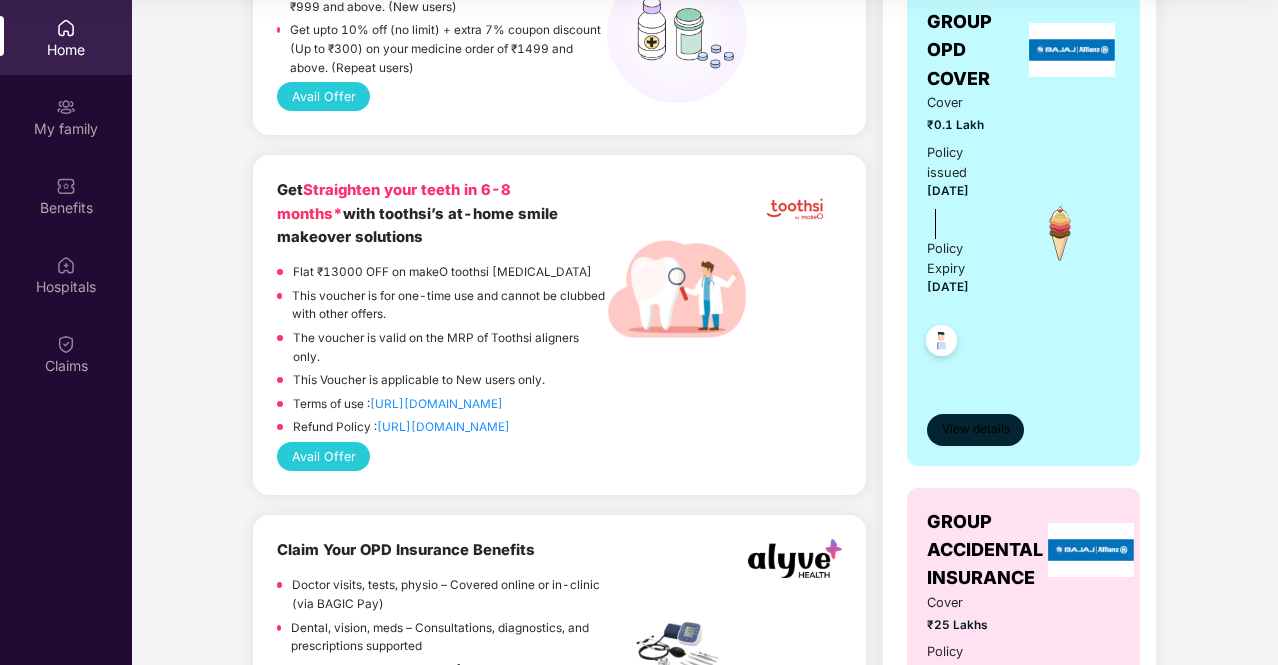 click on "View details" at bounding box center (976, 429) 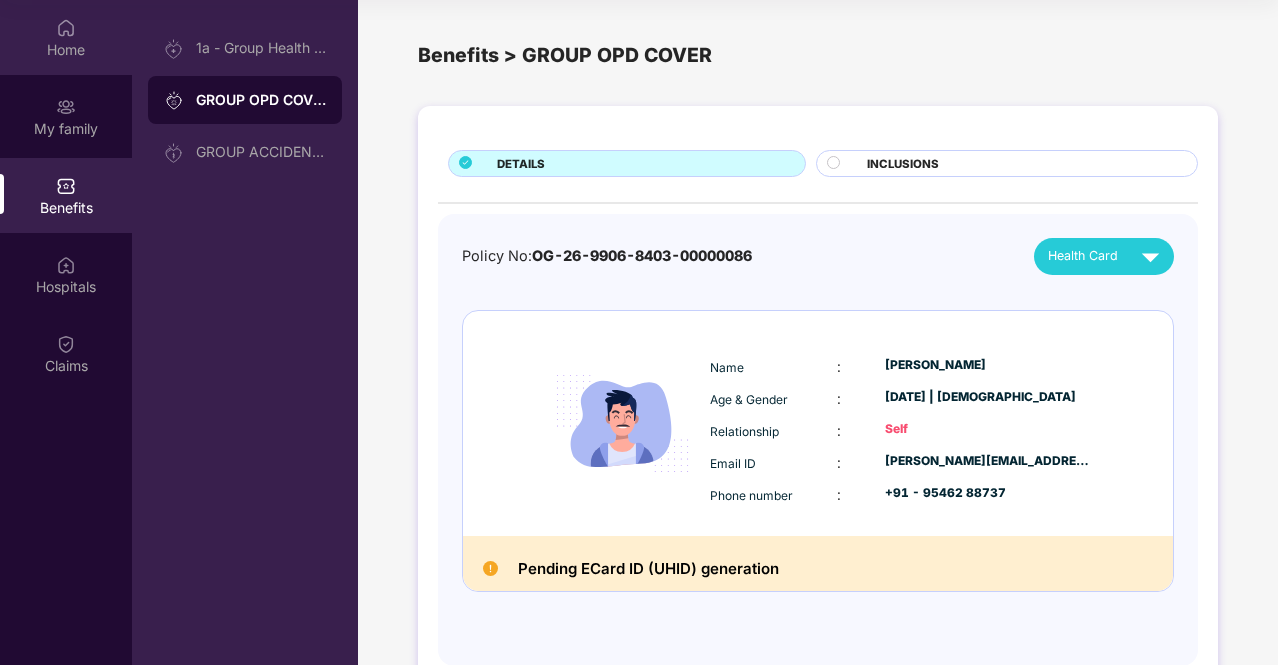 click on "Home" at bounding box center (66, 37) 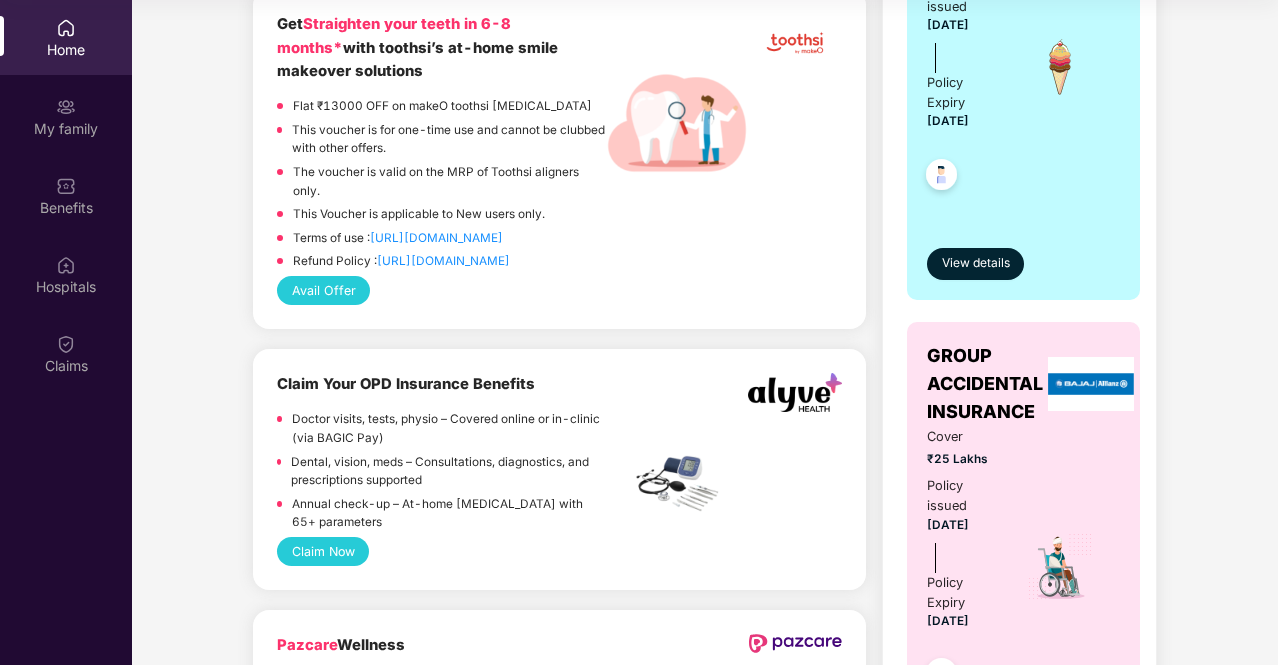 scroll, scrollTop: 1047, scrollLeft: 0, axis: vertical 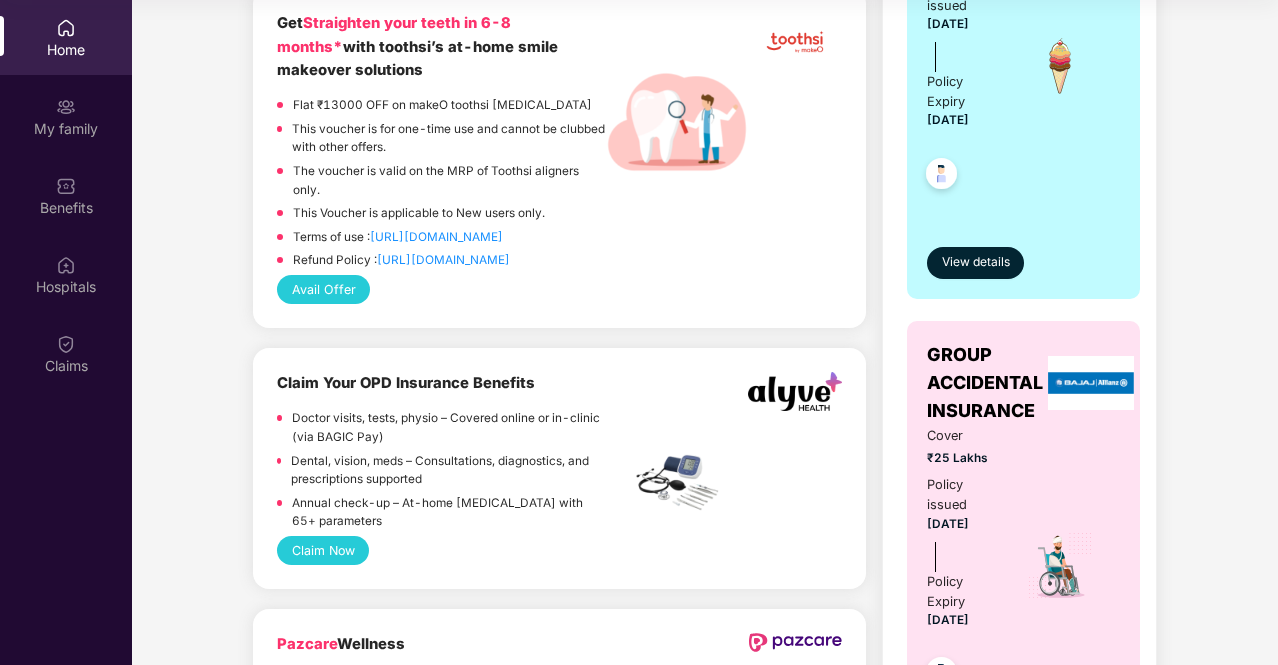 click on "Claim Now" at bounding box center [323, 550] 